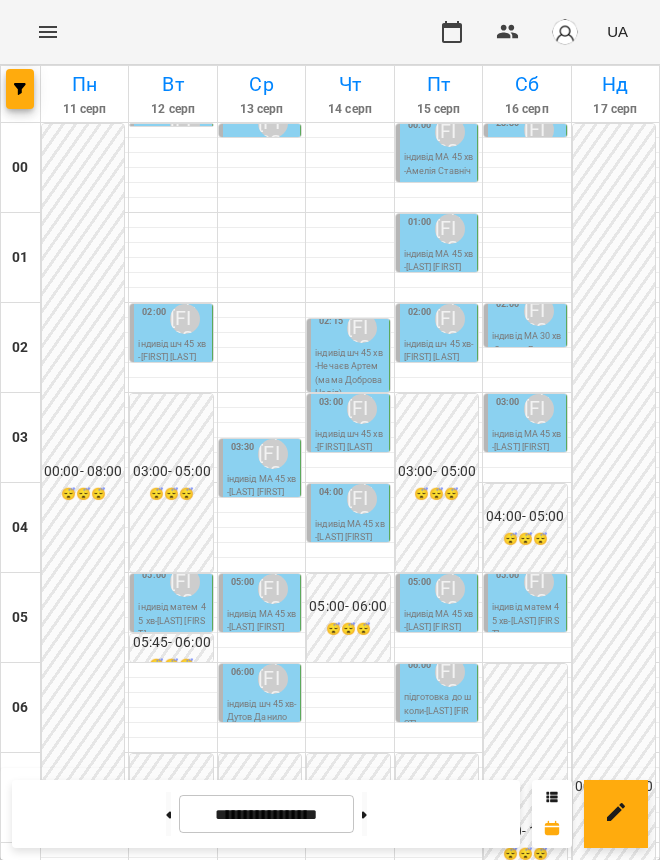 scroll, scrollTop: 0, scrollLeft: 0, axis: both 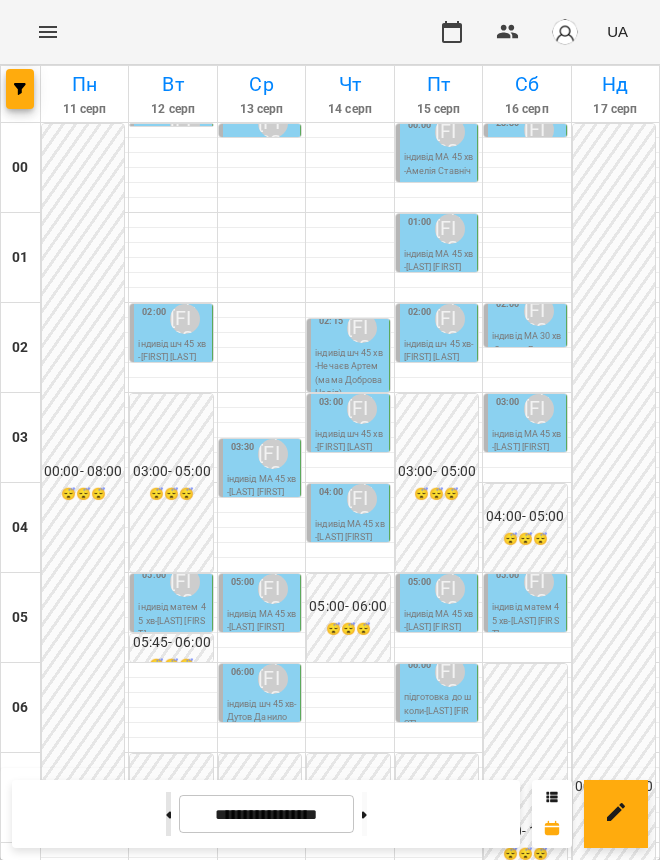 click at bounding box center (168, 814) 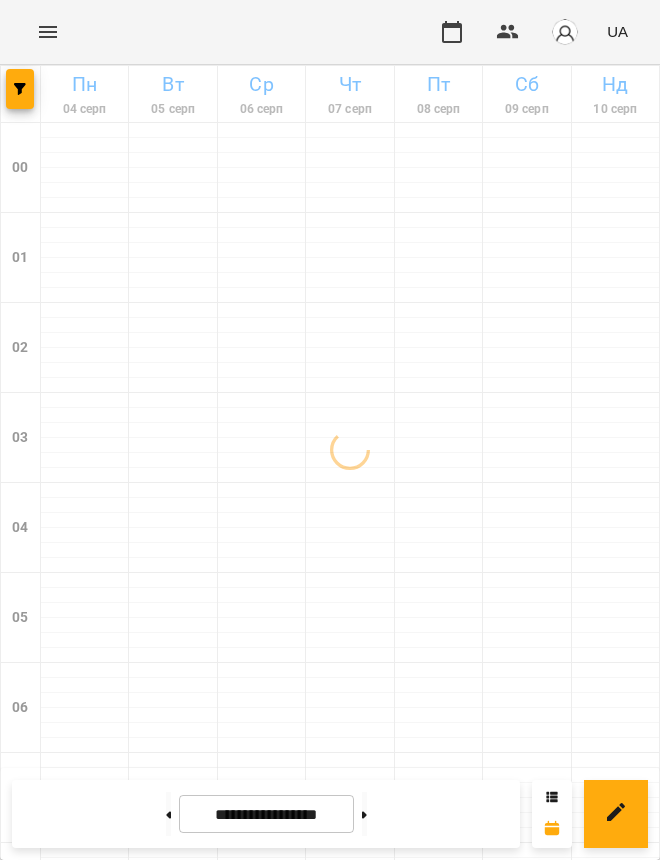 click 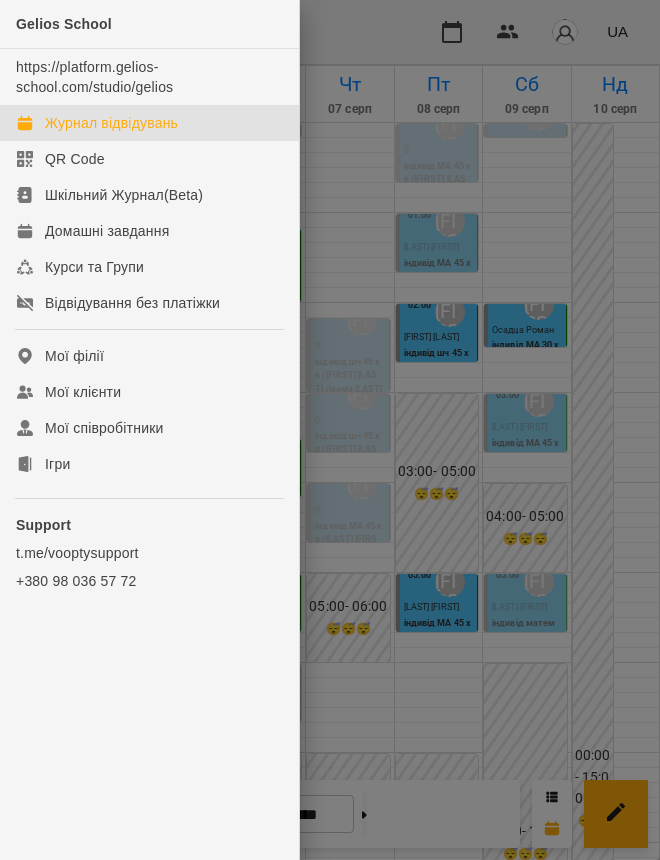 click at bounding box center (330, 430) 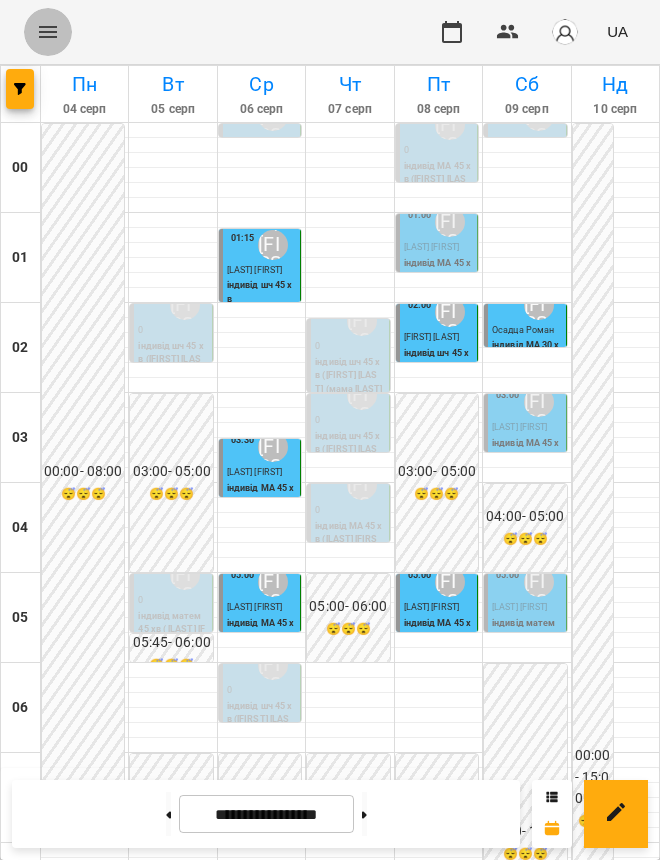 click at bounding box center (48, 32) 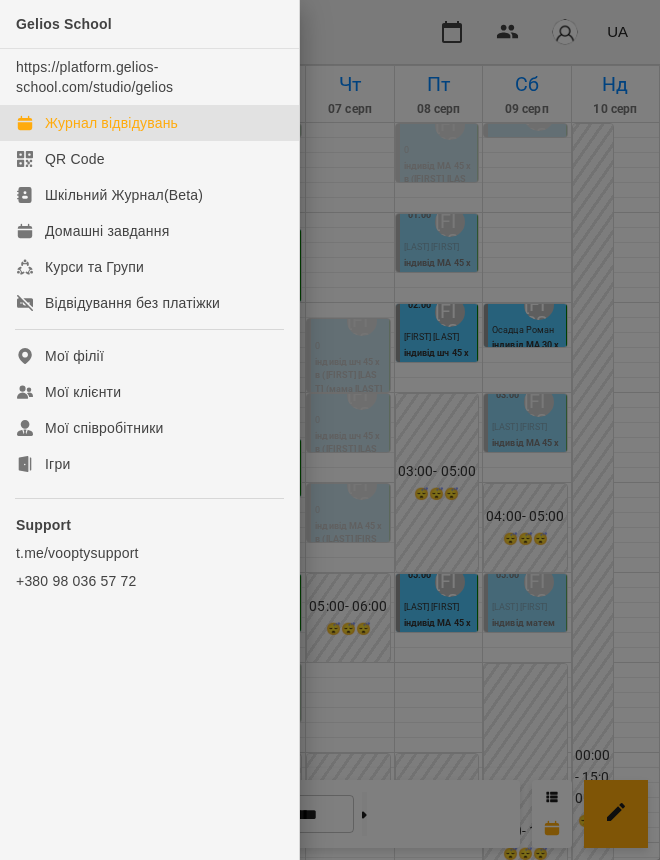 click at bounding box center (330, 430) 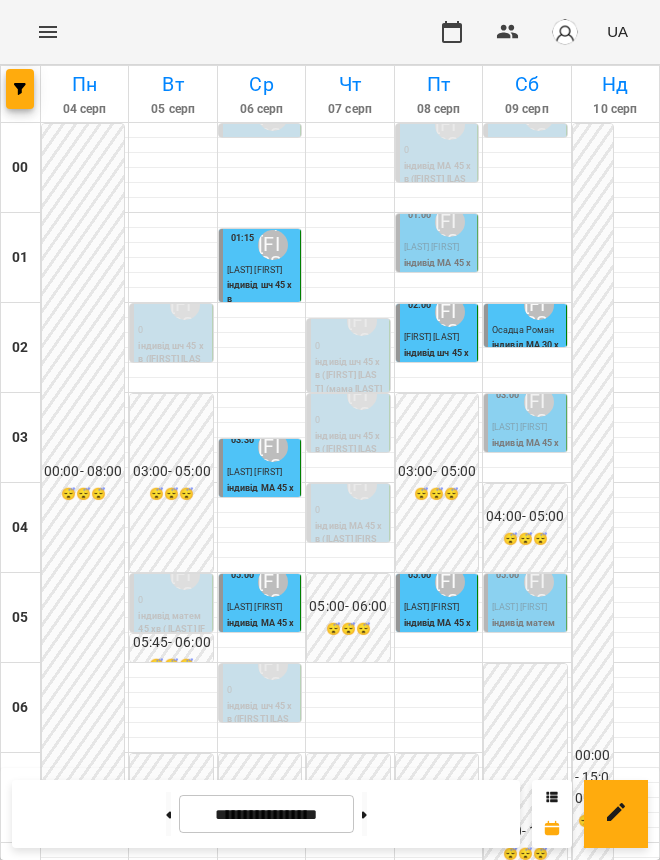 scroll, scrollTop: 375, scrollLeft: 0, axis: vertical 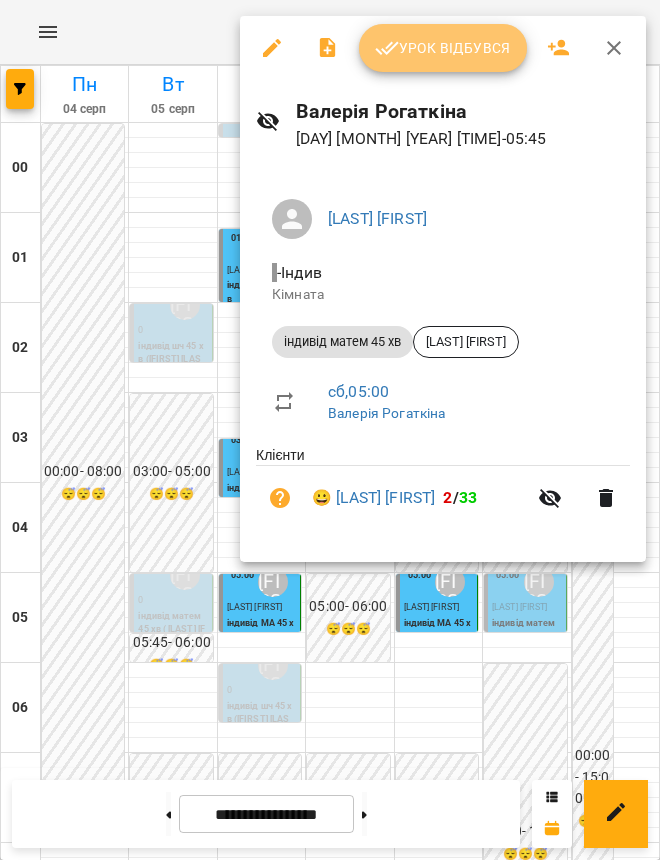 click 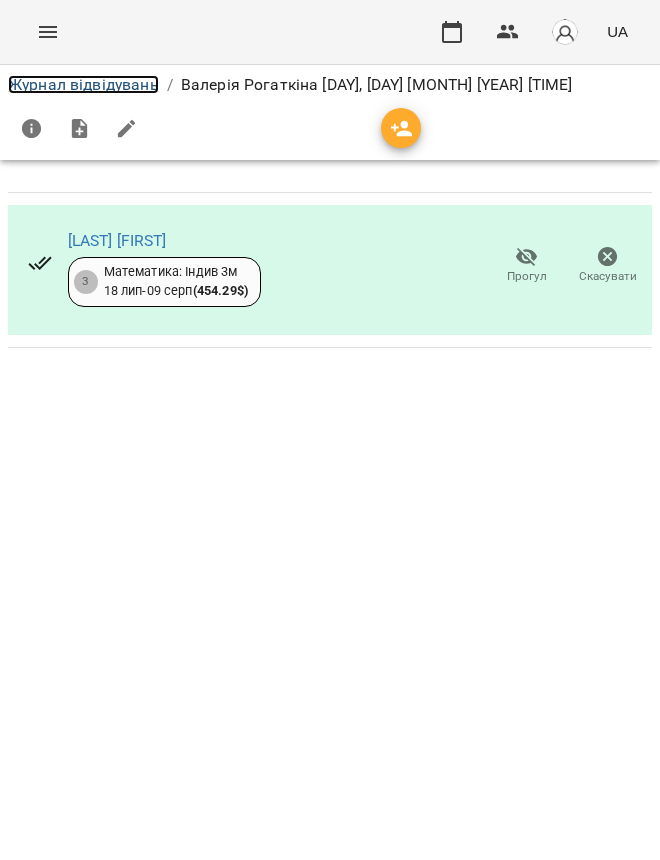 click on "Журнал відвідувань" at bounding box center (83, 84) 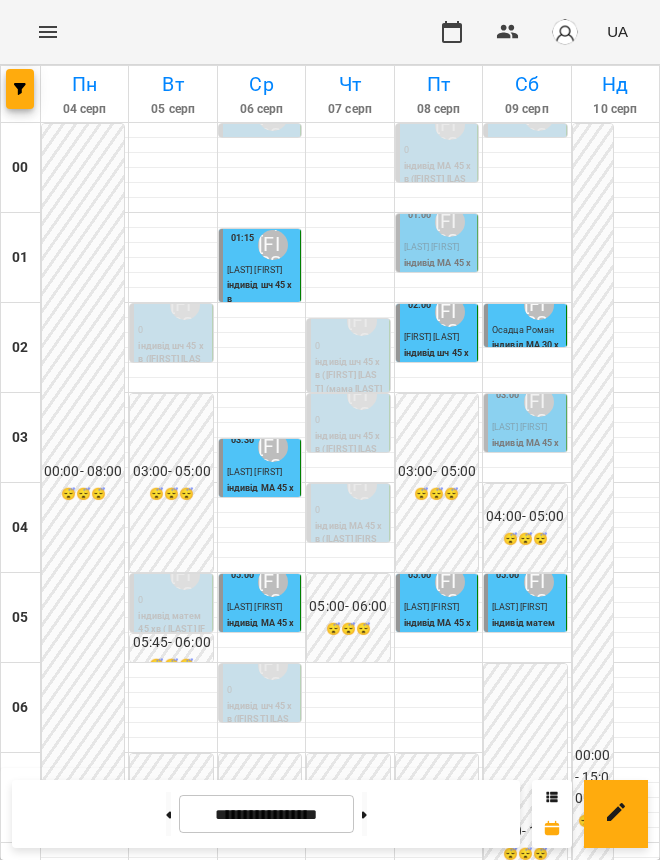 click on "Штемпель Марк" at bounding box center [526, 608] 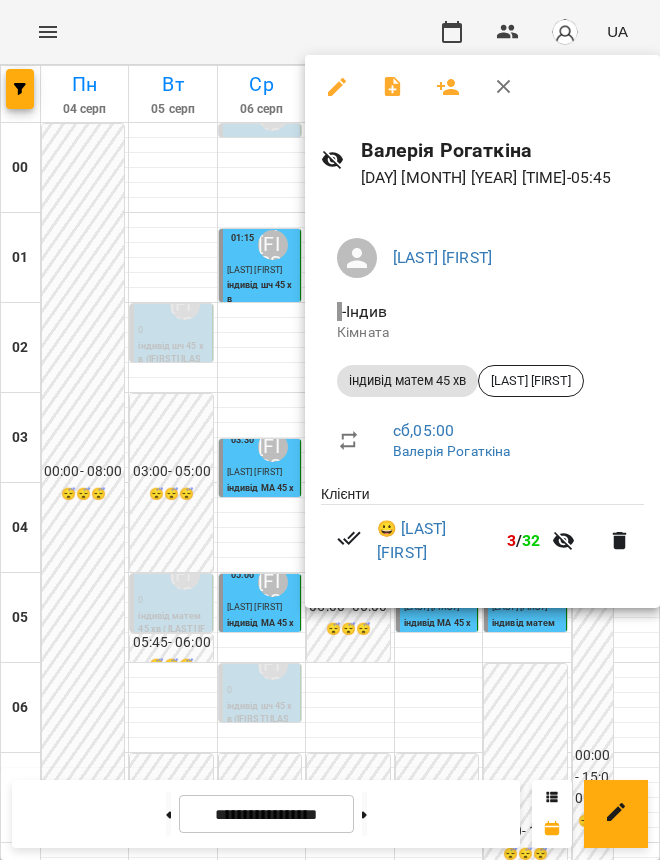 click at bounding box center [330, 430] 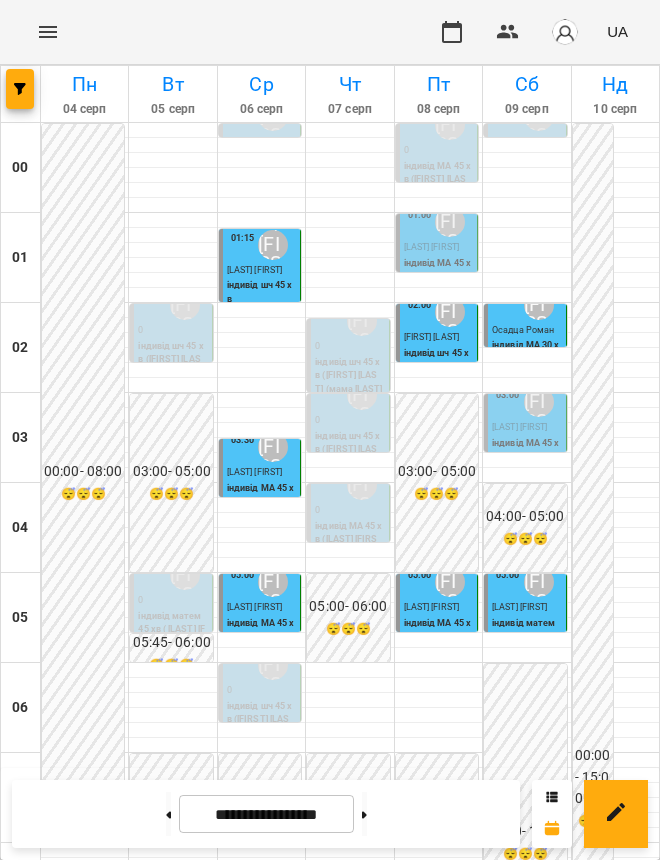 scroll, scrollTop: 1513, scrollLeft: 0, axis: vertical 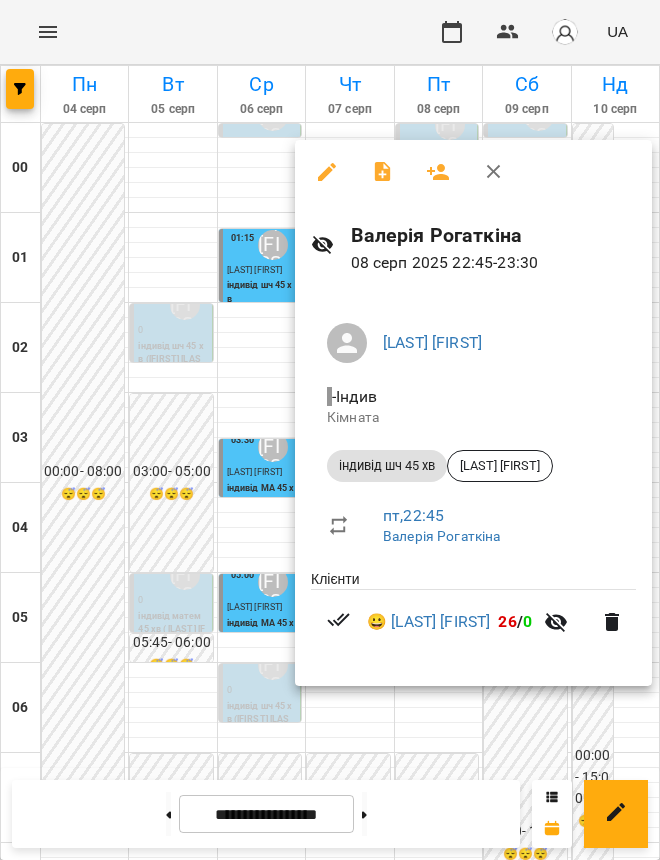 click at bounding box center [330, 430] 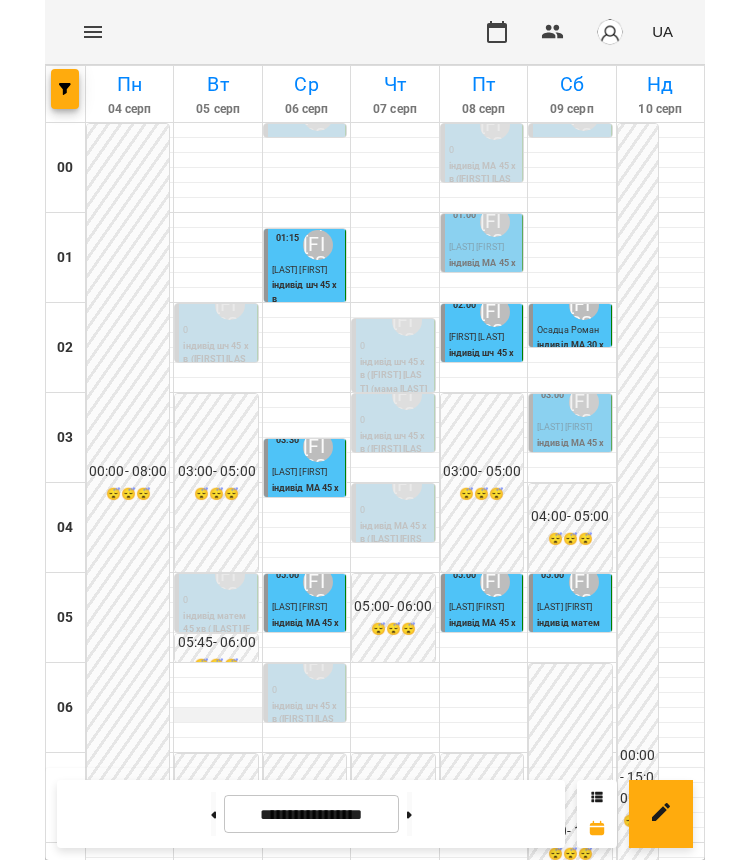 scroll, scrollTop: 138, scrollLeft: 0, axis: vertical 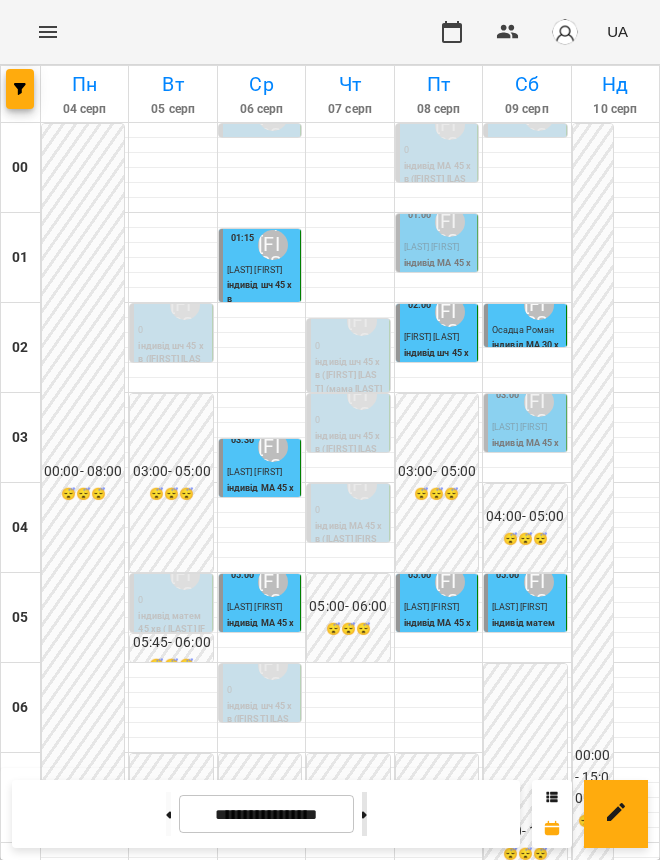 click at bounding box center [364, 814] 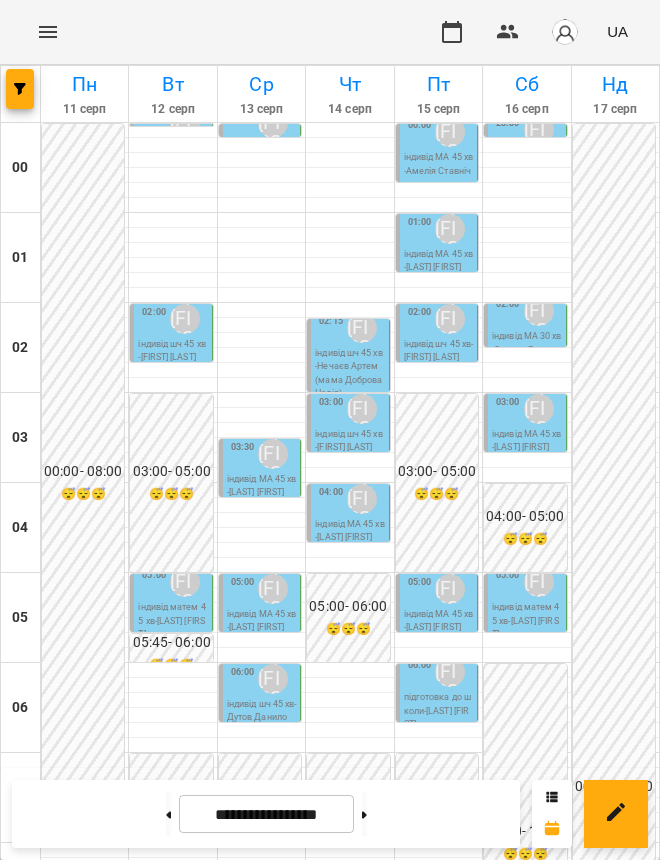 click on "Рогаткіна Валерія" at bounding box center [273, 454] 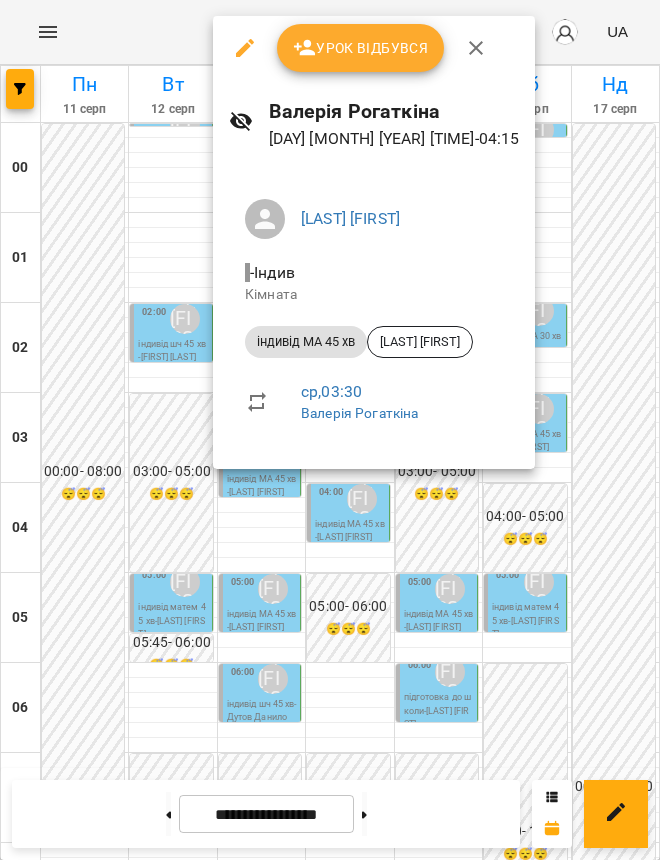 click at bounding box center (330, 430) 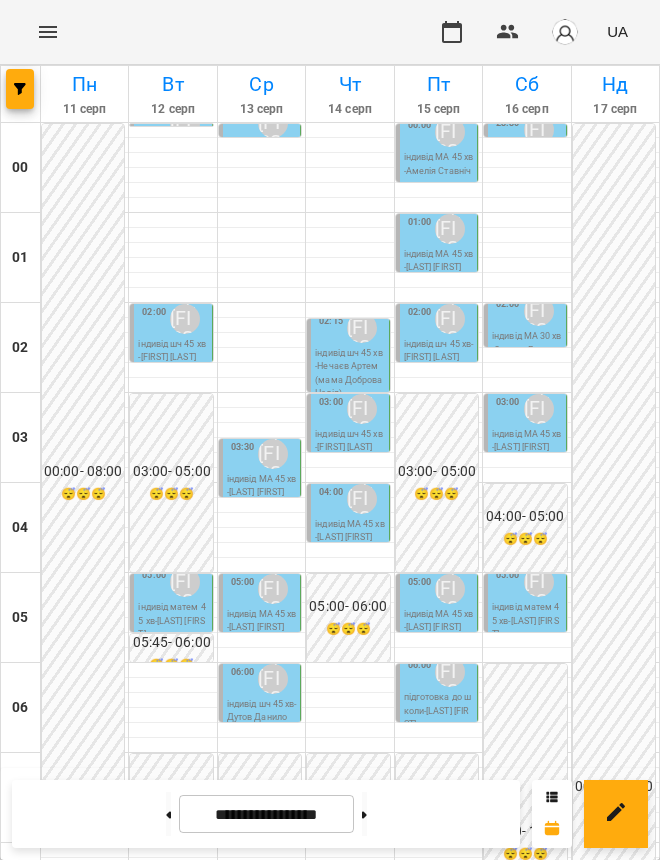 click on "Рогаткіна Валерія" at bounding box center (273, 454) 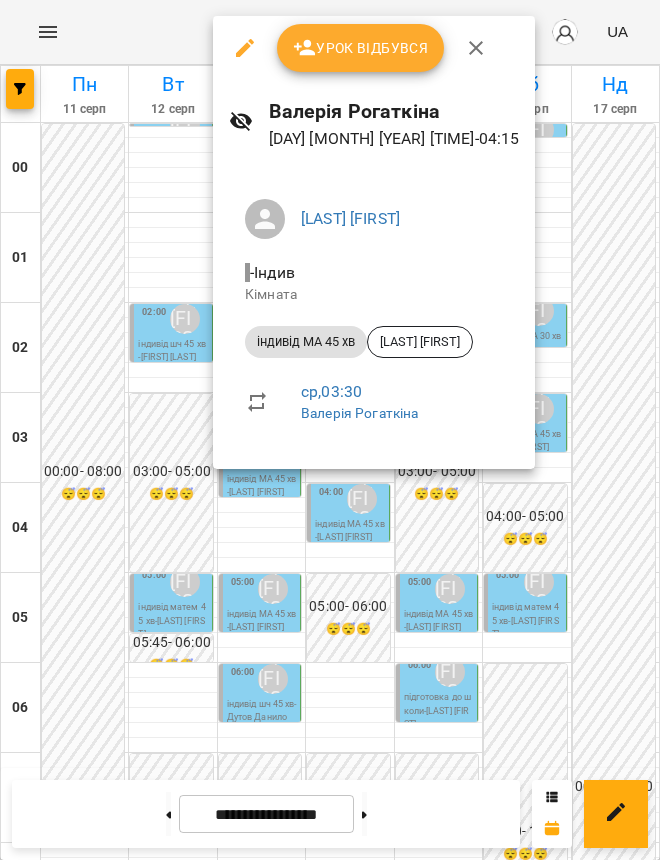click at bounding box center [330, 430] 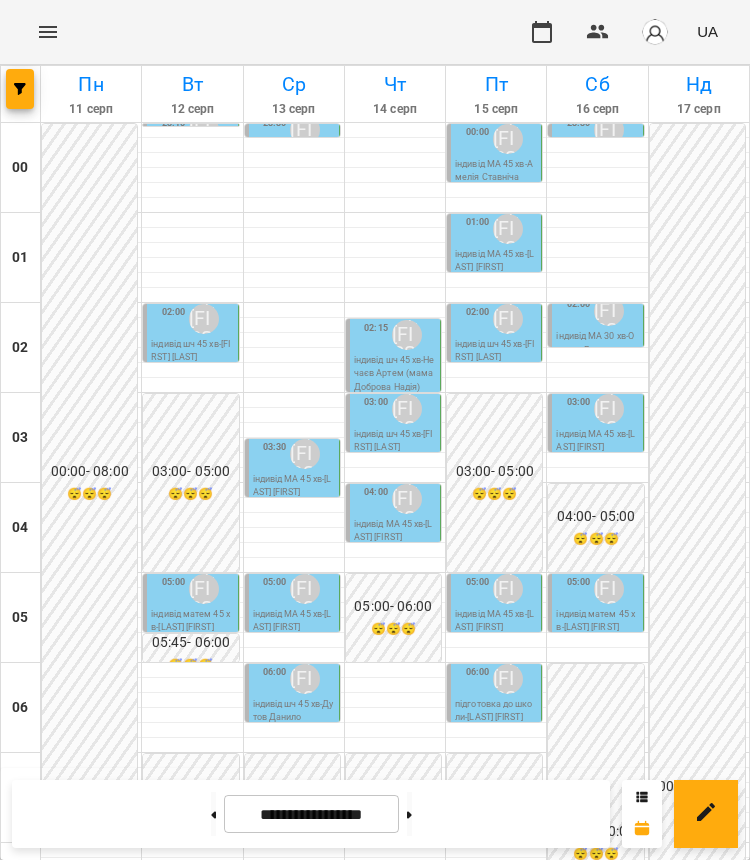 click on "індивід МА 45 хв - Татарин Соломія" at bounding box center (294, 486) 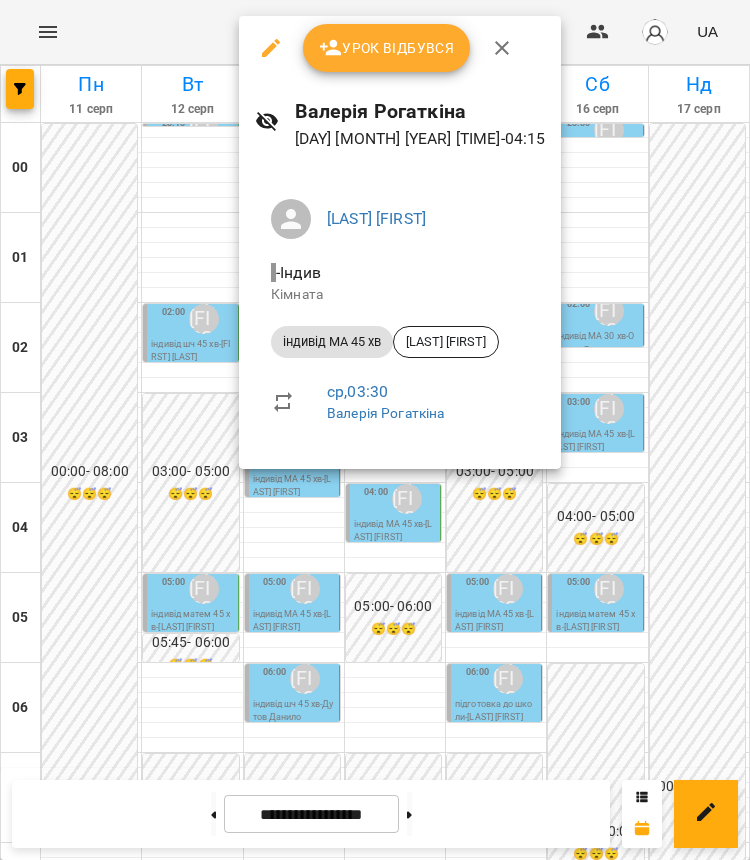 click at bounding box center [375, 430] 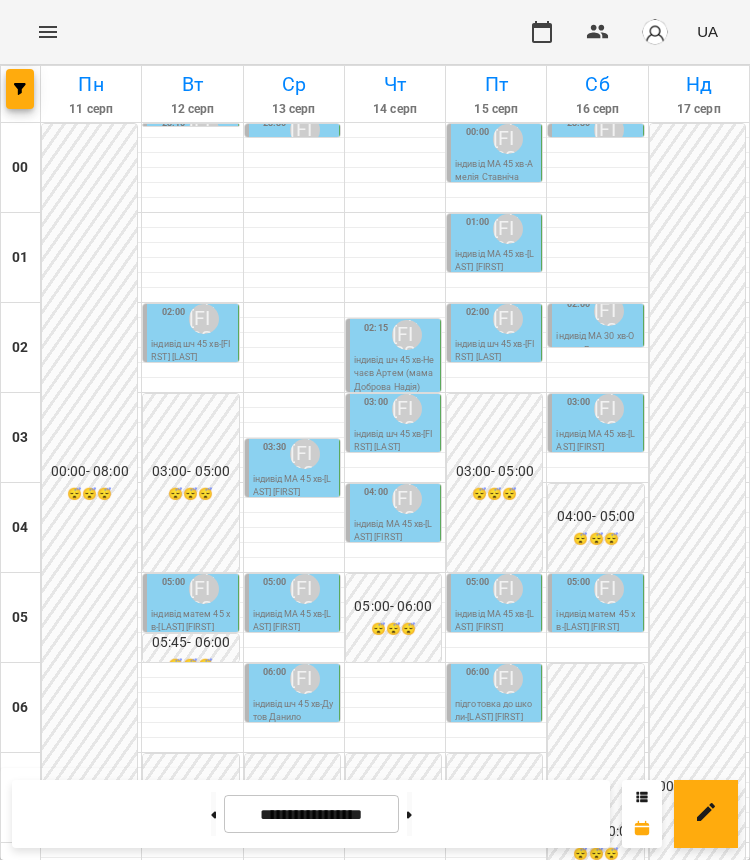 scroll, scrollTop: 1138, scrollLeft: 0, axis: vertical 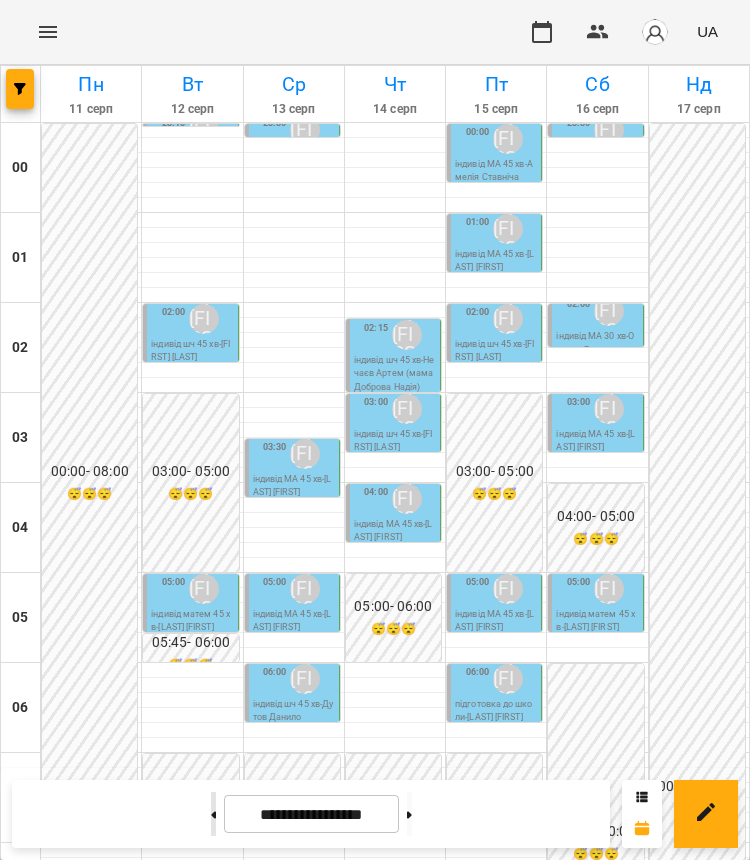 click at bounding box center [213, 814] 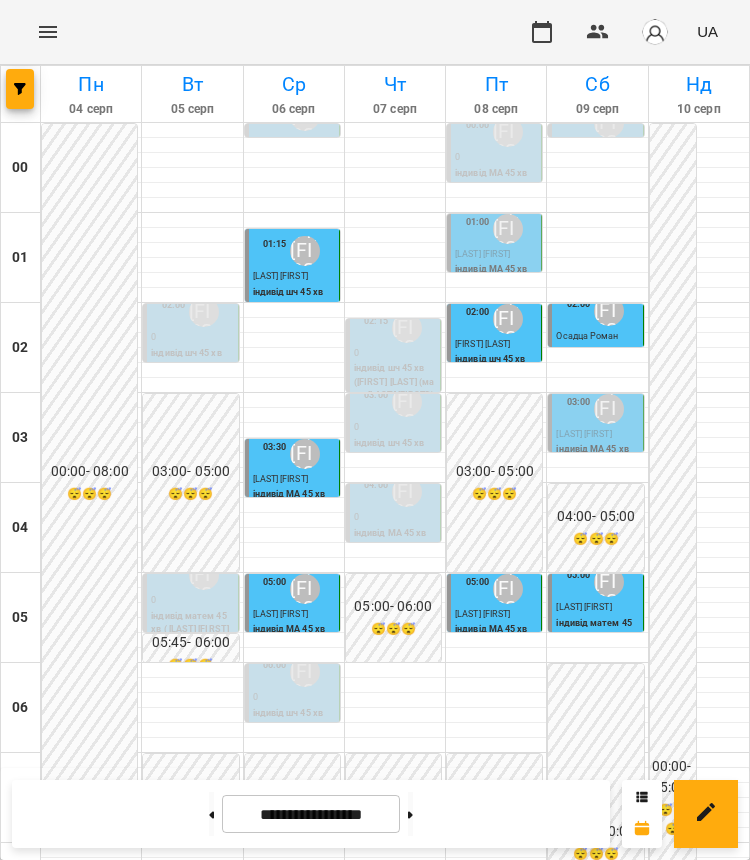 scroll, scrollTop: 888, scrollLeft: 0, axis: vertical 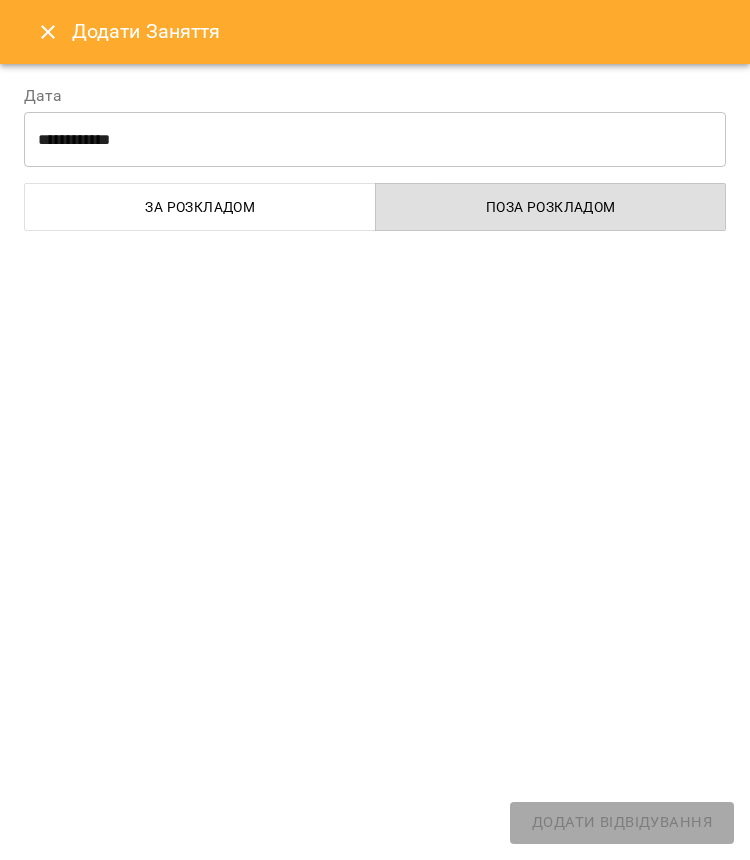 select on "**********" 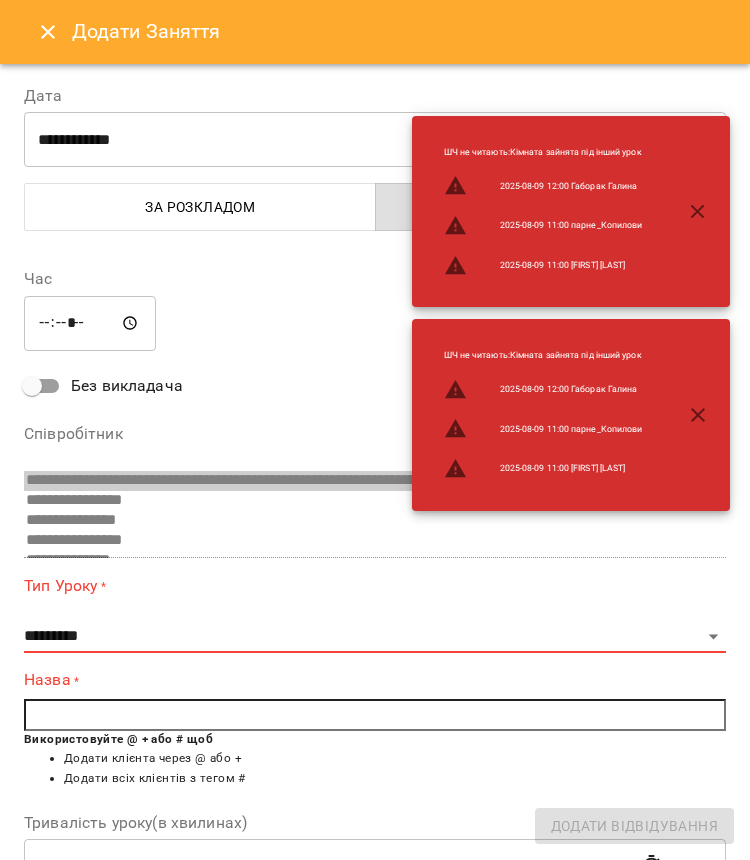 scroll, scrollTop: 1033, scrollLeft: 0, axis: vertical 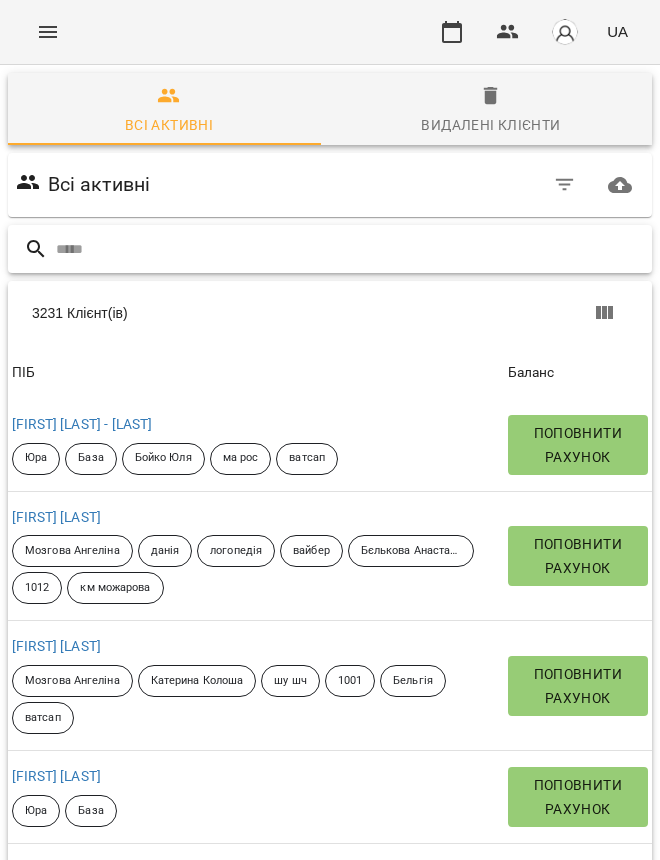 click at bounding box center [350, 249] 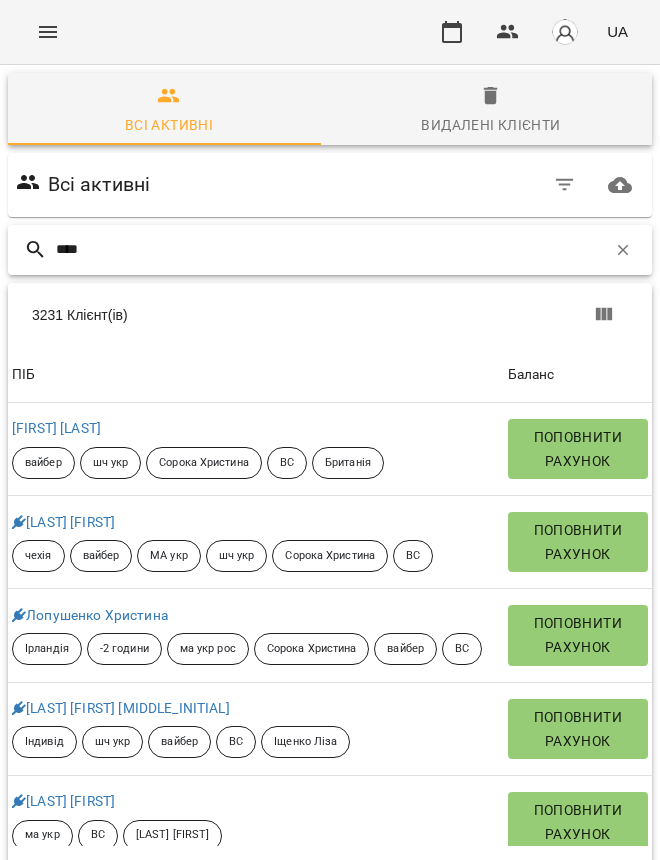 scroll, scrollTop: 107, scrollLeft: 0, axis: vertical 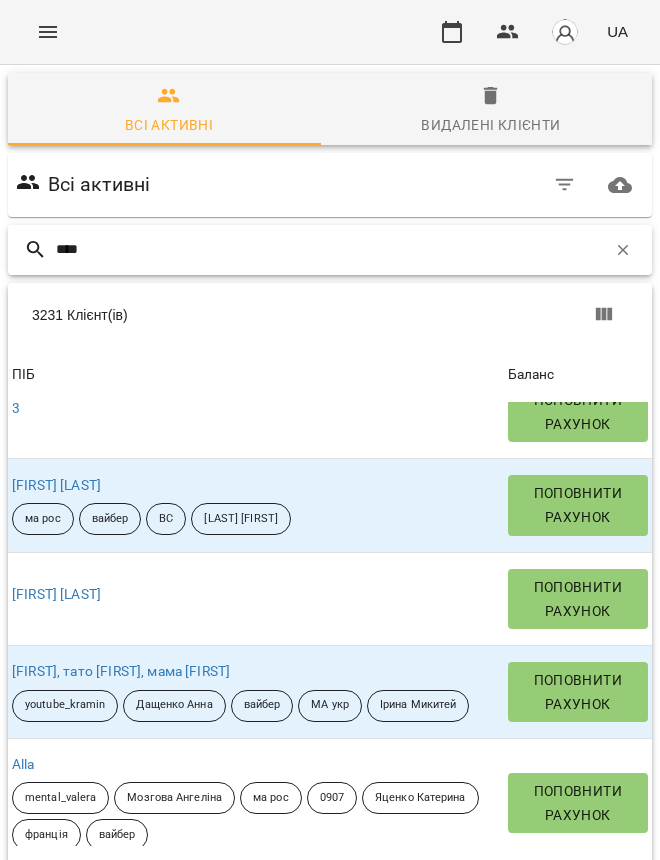 drag, startPoint x: 101, startPoint y: 139, endPoint x: 10, endPoint y: 138, distance: 91.00549 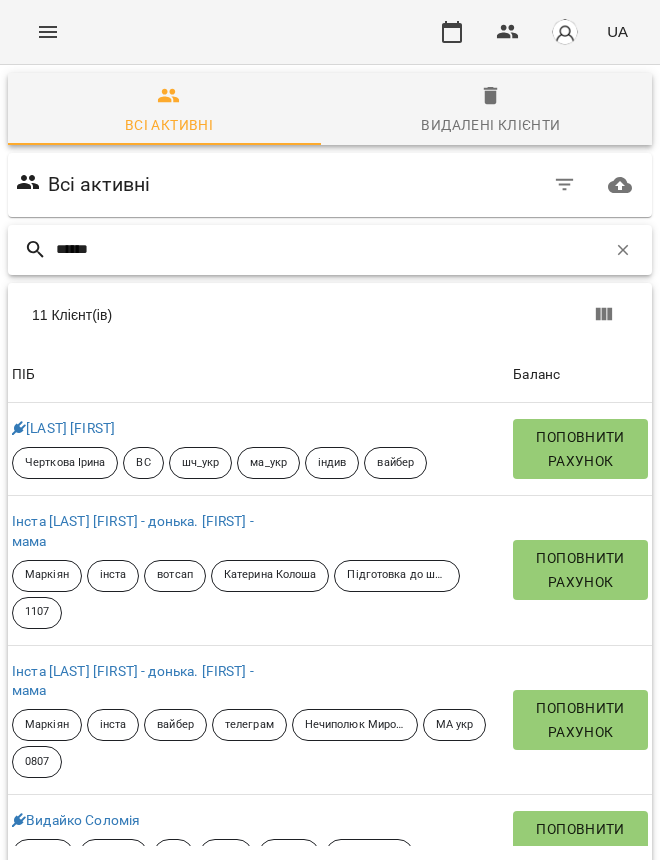 scroll, scrollTop: 88, scrollLeft: 0, axis: vertical 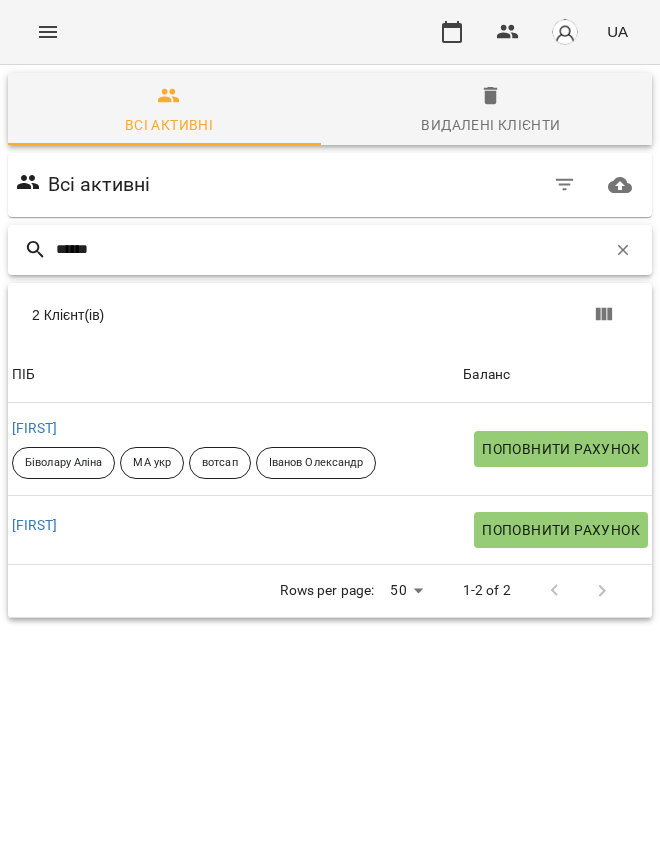 type on "******" 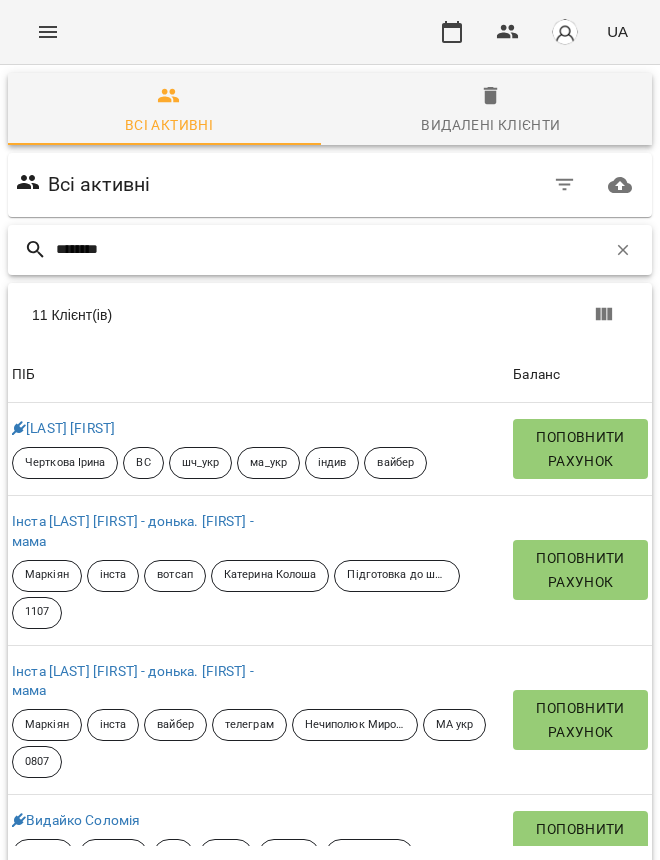 scroll, scrollTop: 107, scrollLeft: 0, axis: vertical 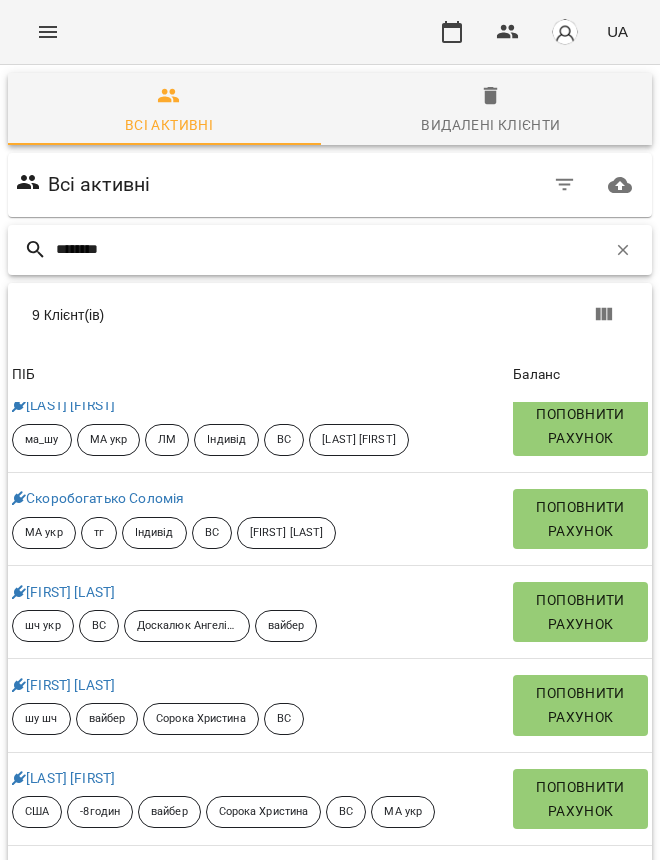 drag, startPoint x: 124, startPoint y: 148, endPoint x: -9, endPoint y: 139, distance: 133.30417 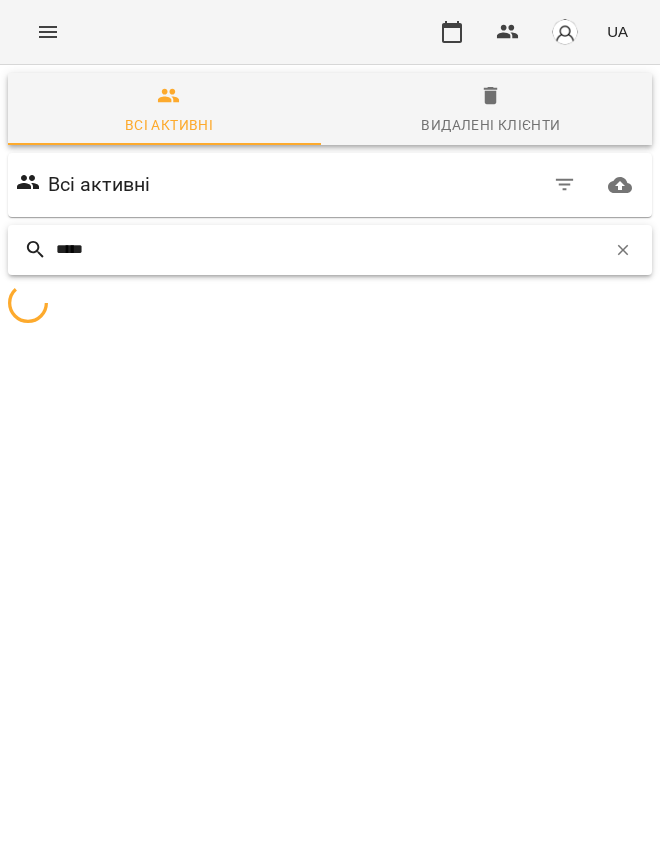 scroll, scrollTop: 88, scrollLeft: 0, axis: vertical 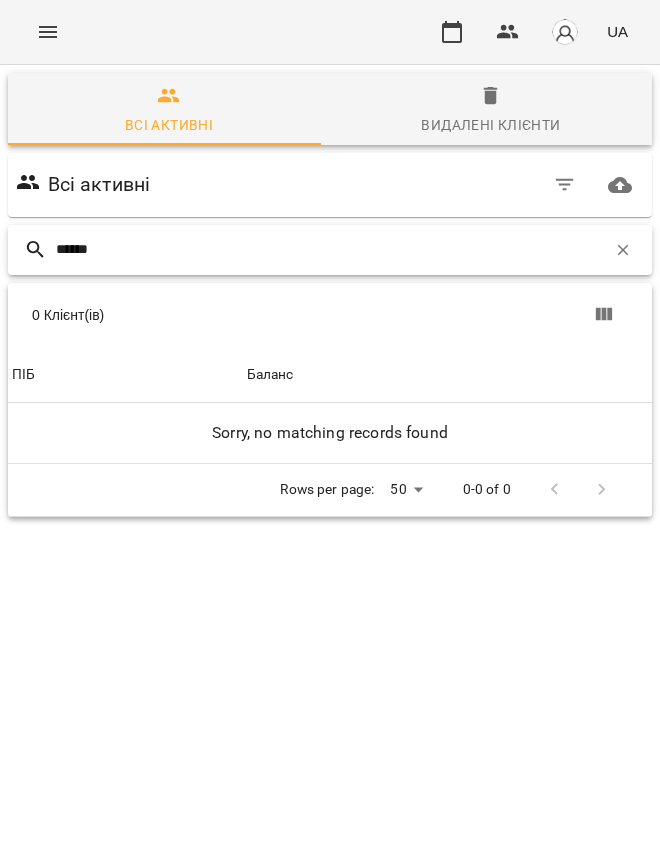 type on "******" 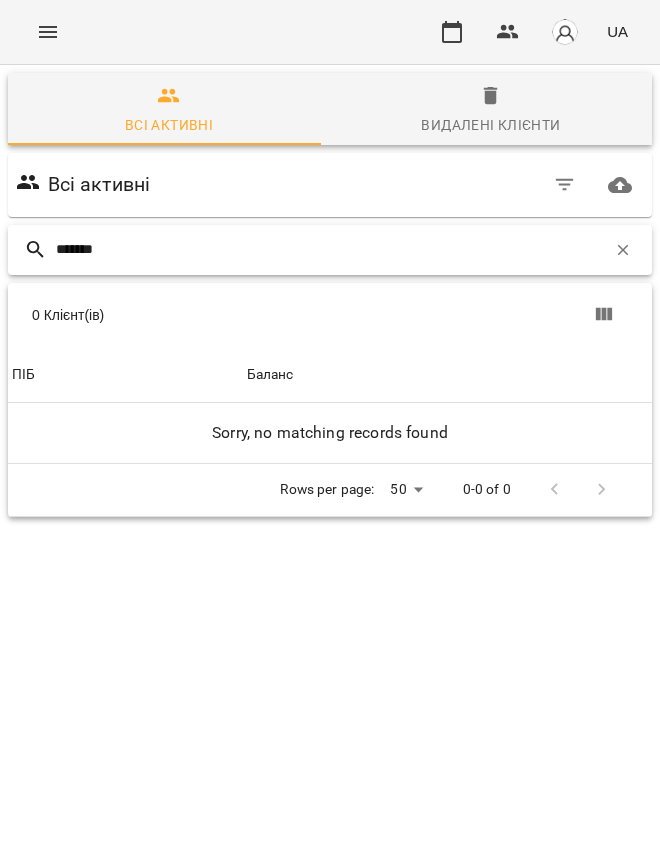 drag, startPoint x: 152, startPoint y: 153, endPoint x: -9, endPoint y: 164, distance: 161.37534 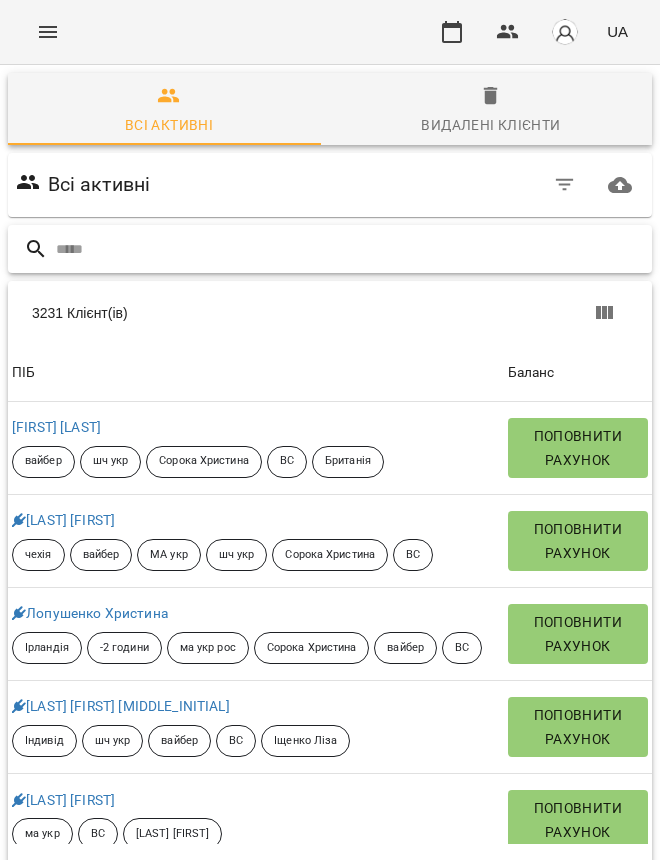 scroll, scrollTop: 107, scrollLeft: 0, axis: vertical 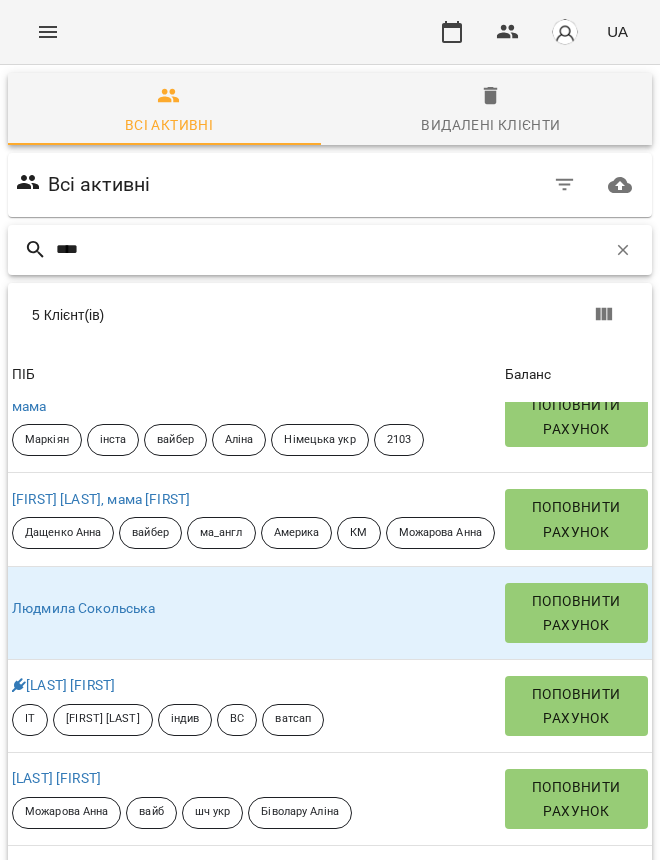 type on "****" 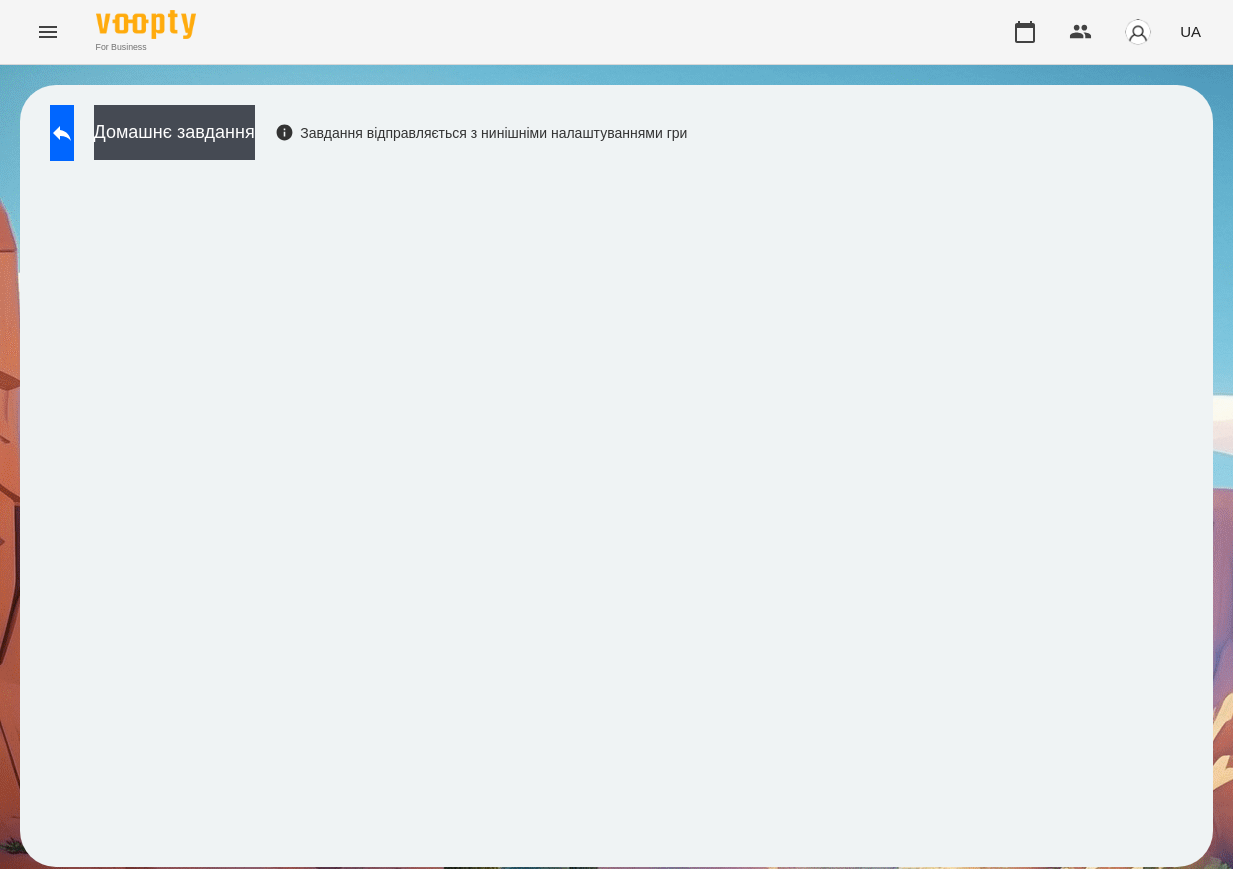 scroll, scrollTop: 0, scrollLeft: 0, axis: both 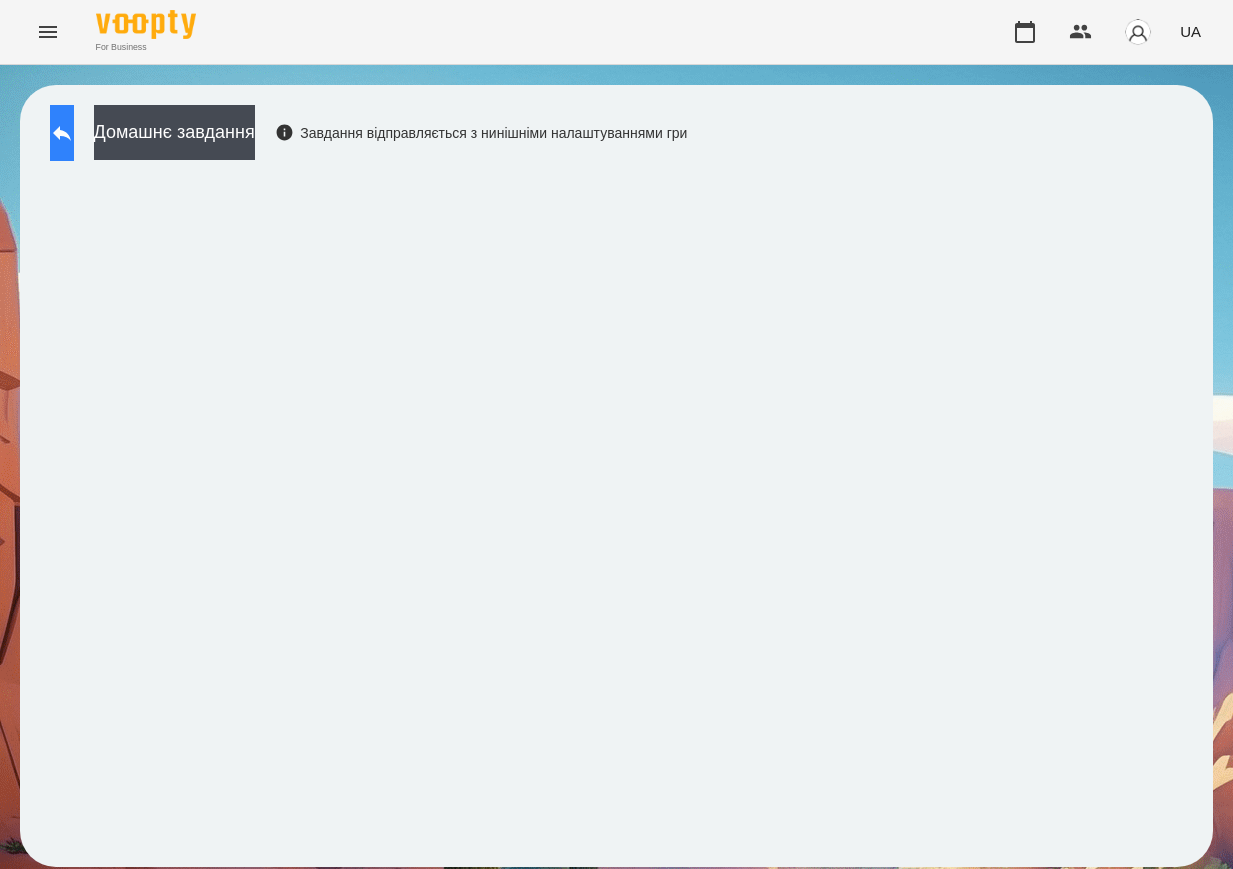click at bounding box center [62, 133] 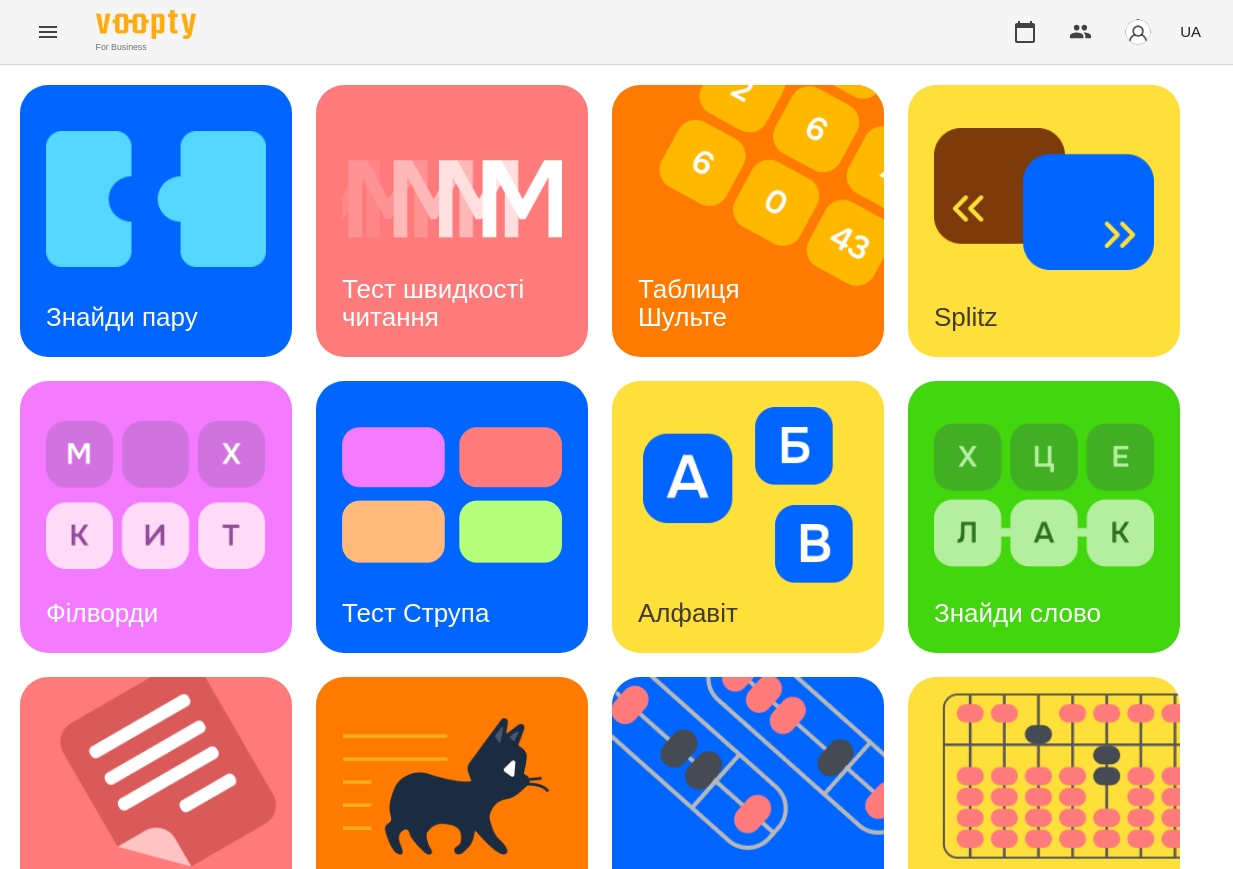 scroll, scrollTop: 500, scrollLeft: 0, axis: vertical 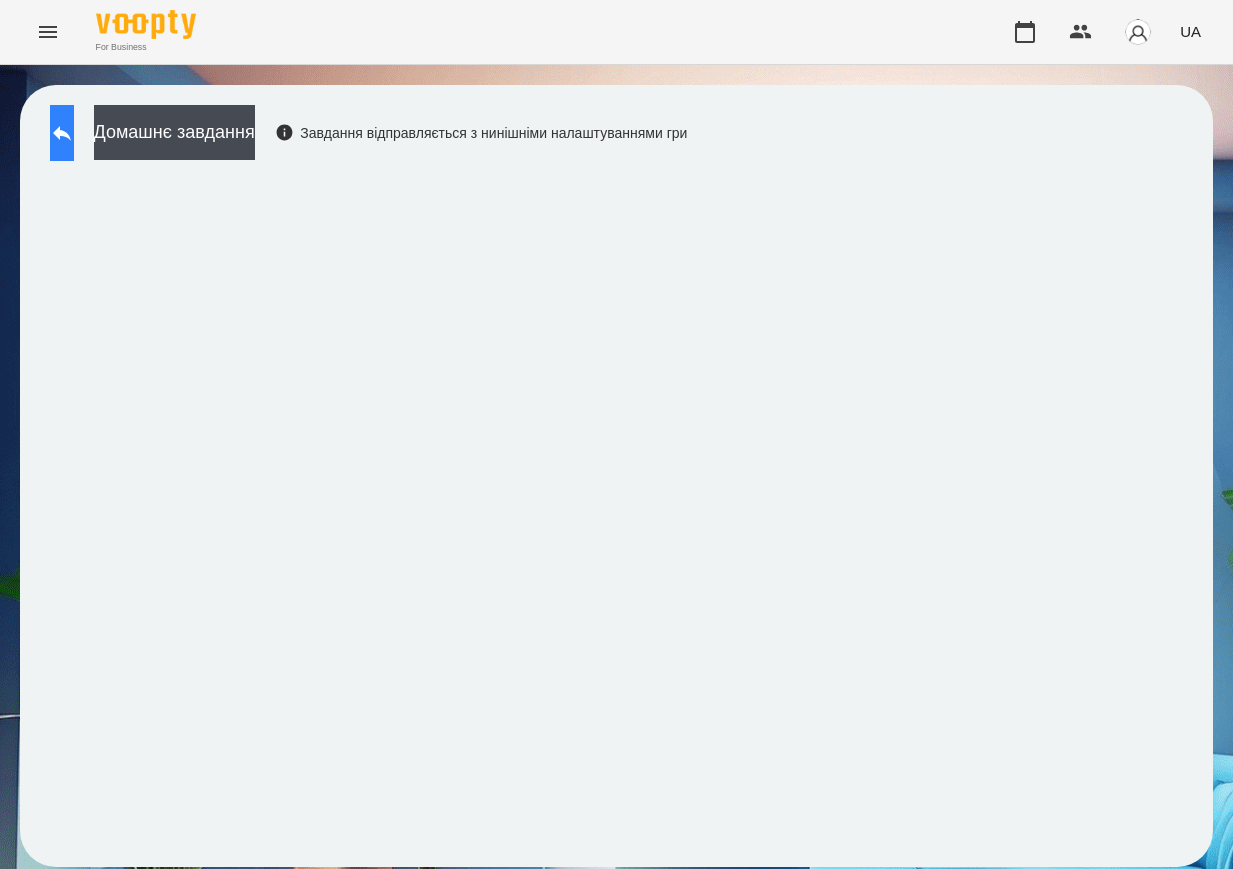 click at bounding box center [62, 133] 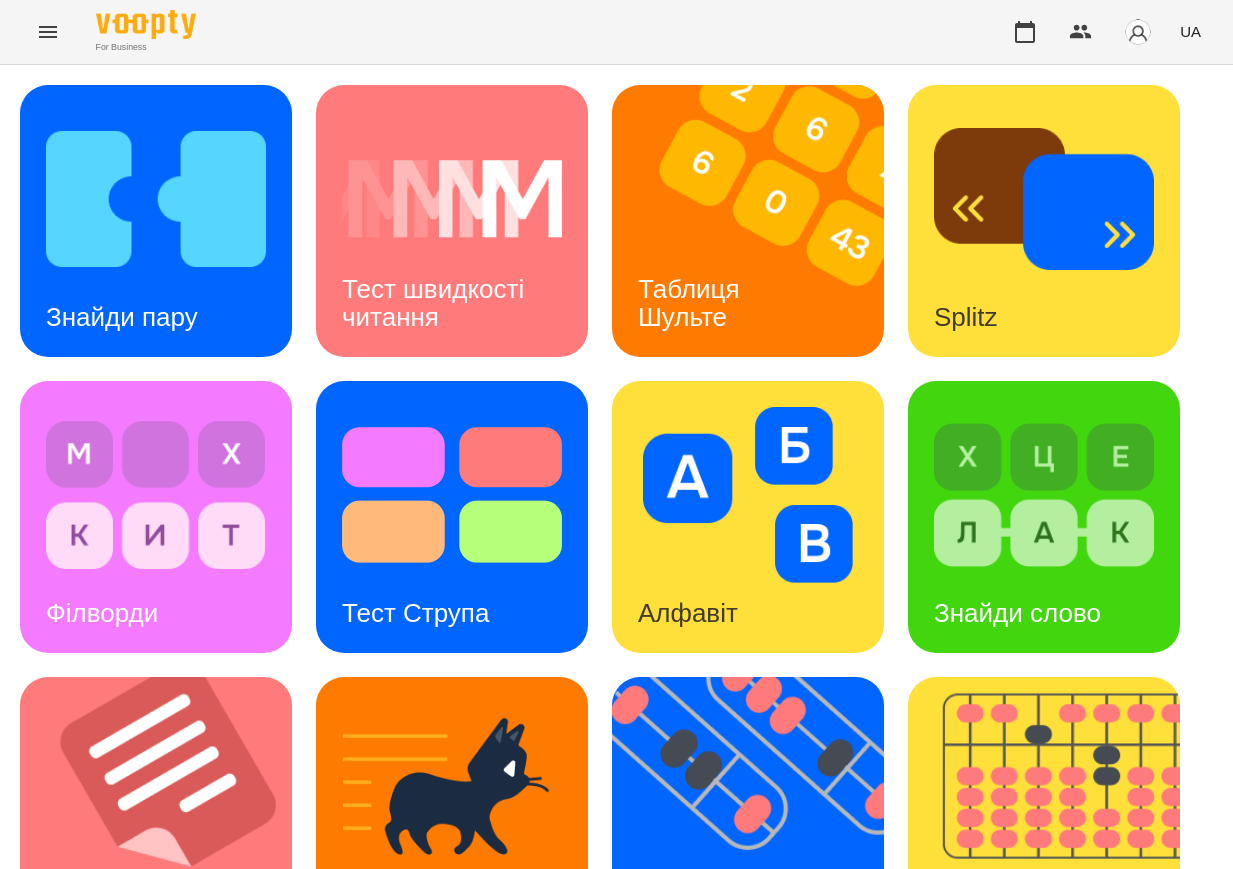 scroll, scrollTop: 625, scrollLeft: 0, axis: vertical 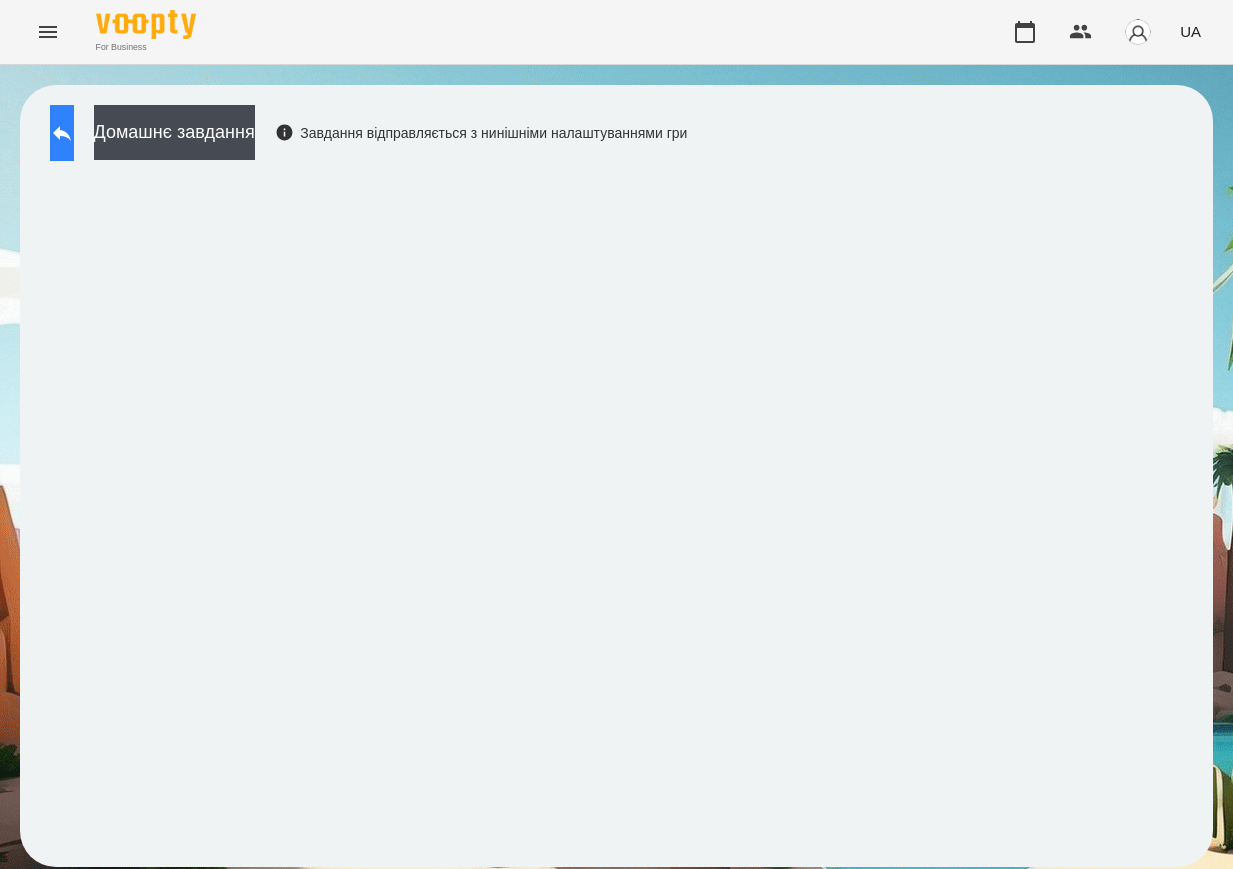 click 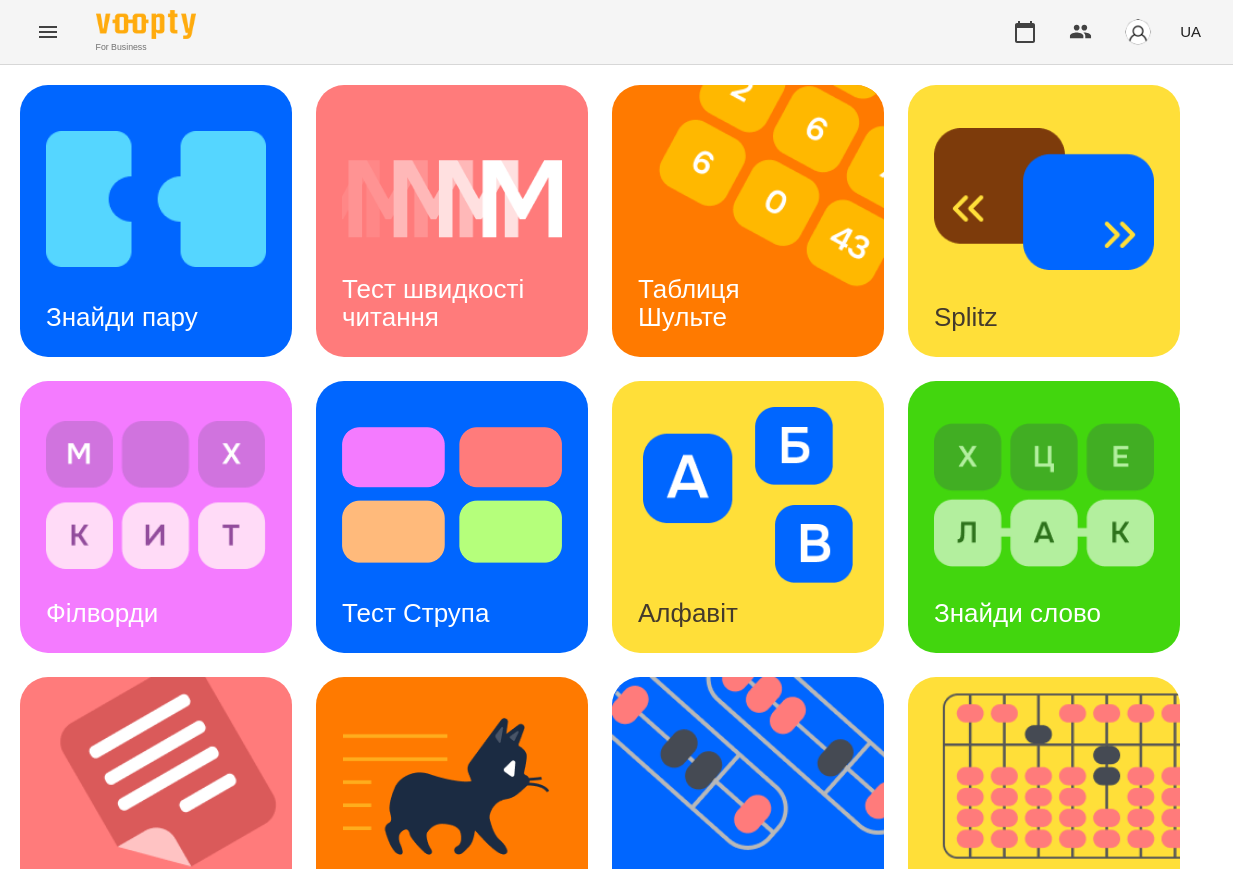 scroll, scrollTop: 625, scrollLeft: 0, axis: vertical 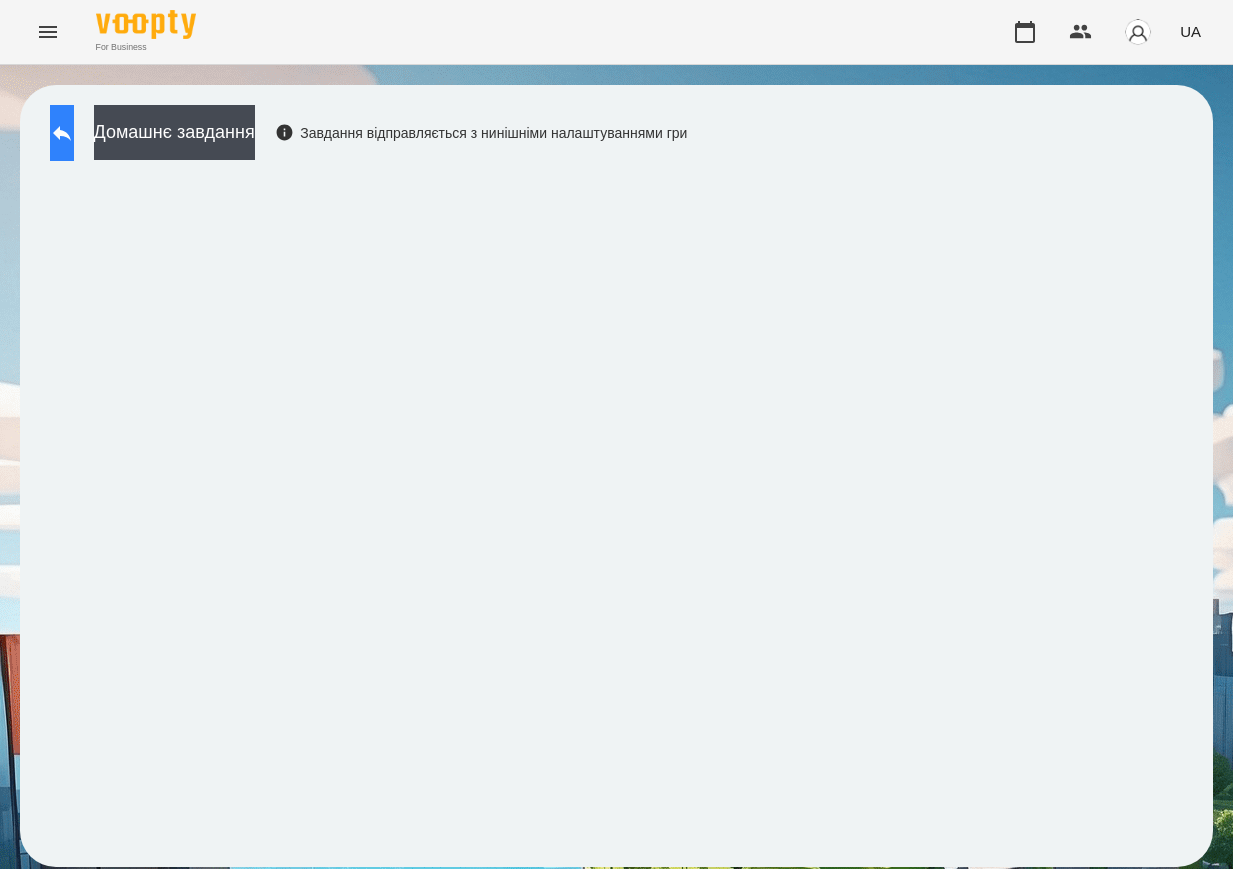 click 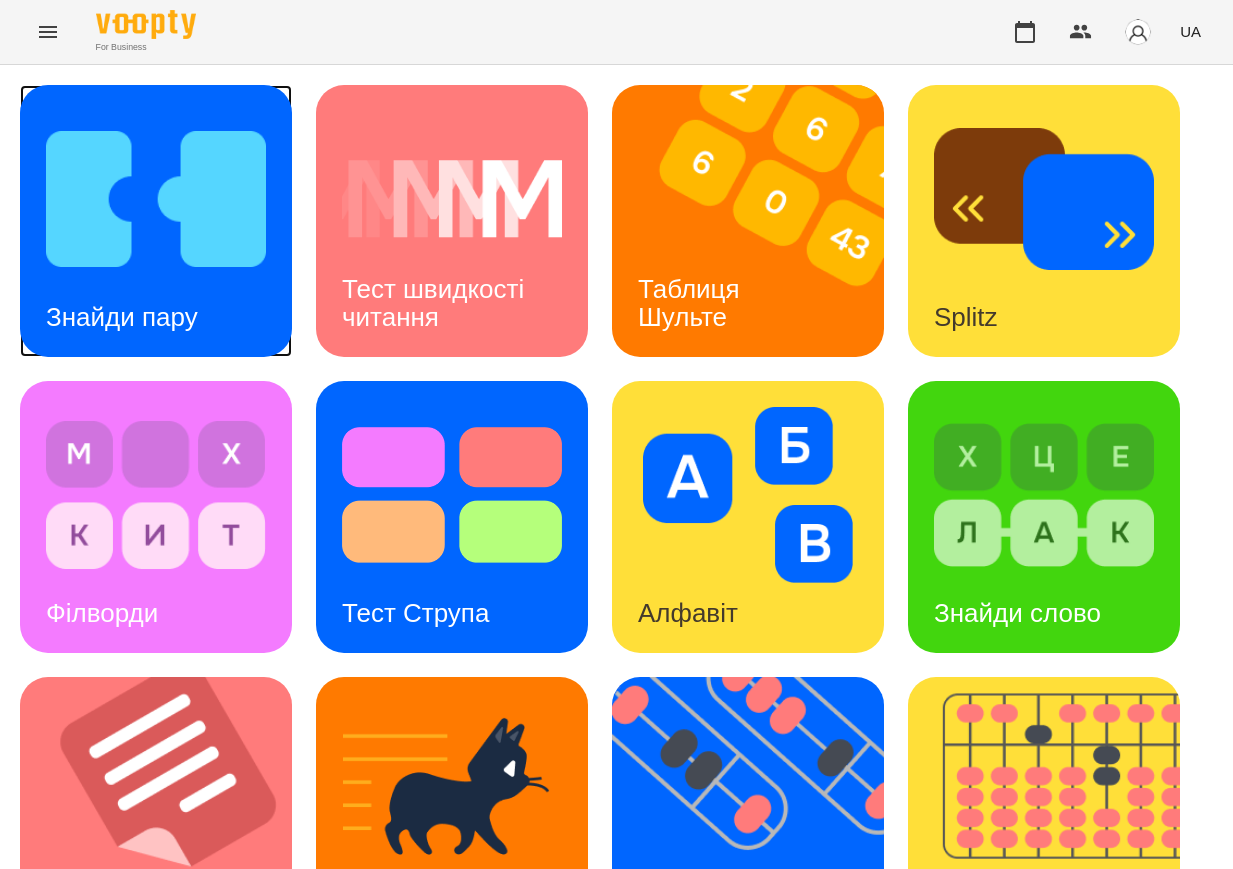 click at bounding box center [156, 199] 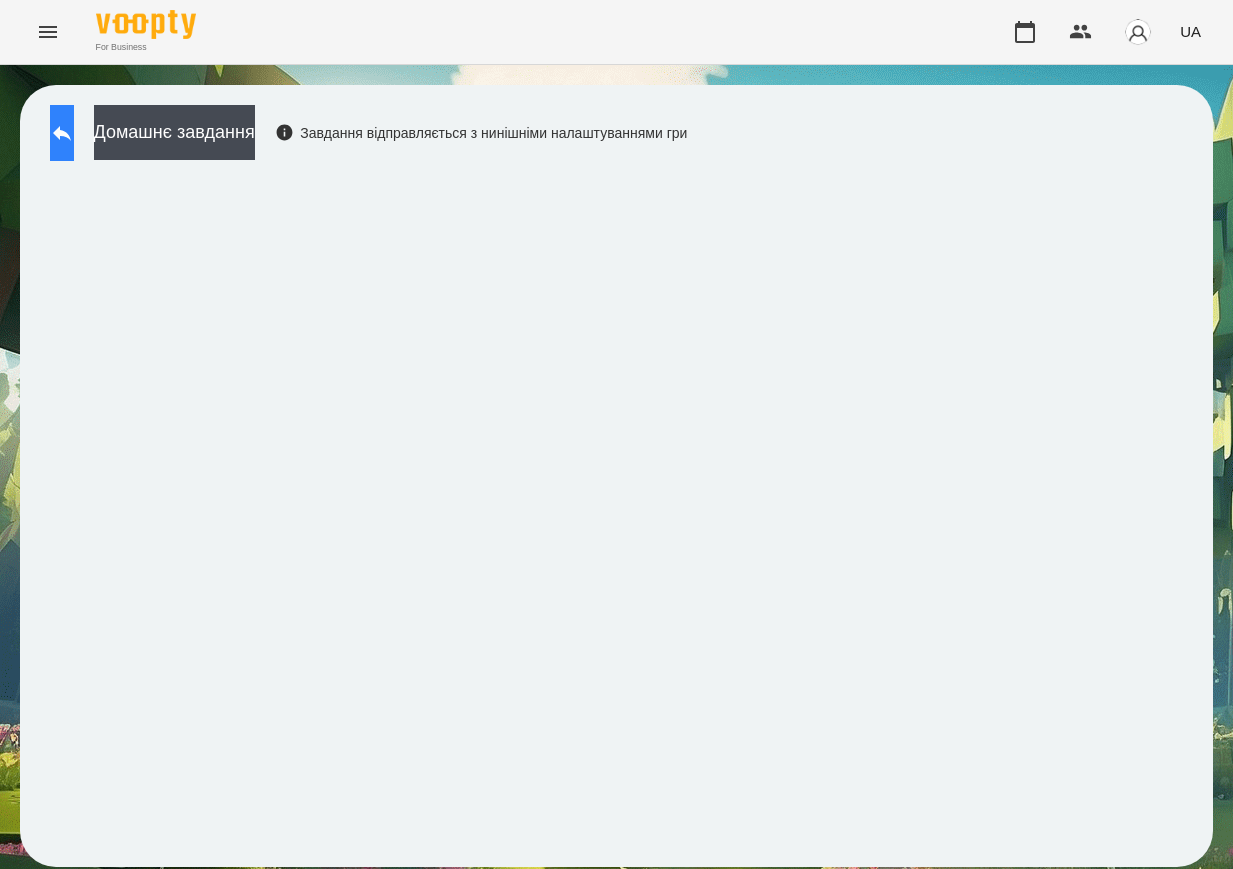 click at bounding box center [62, 133] 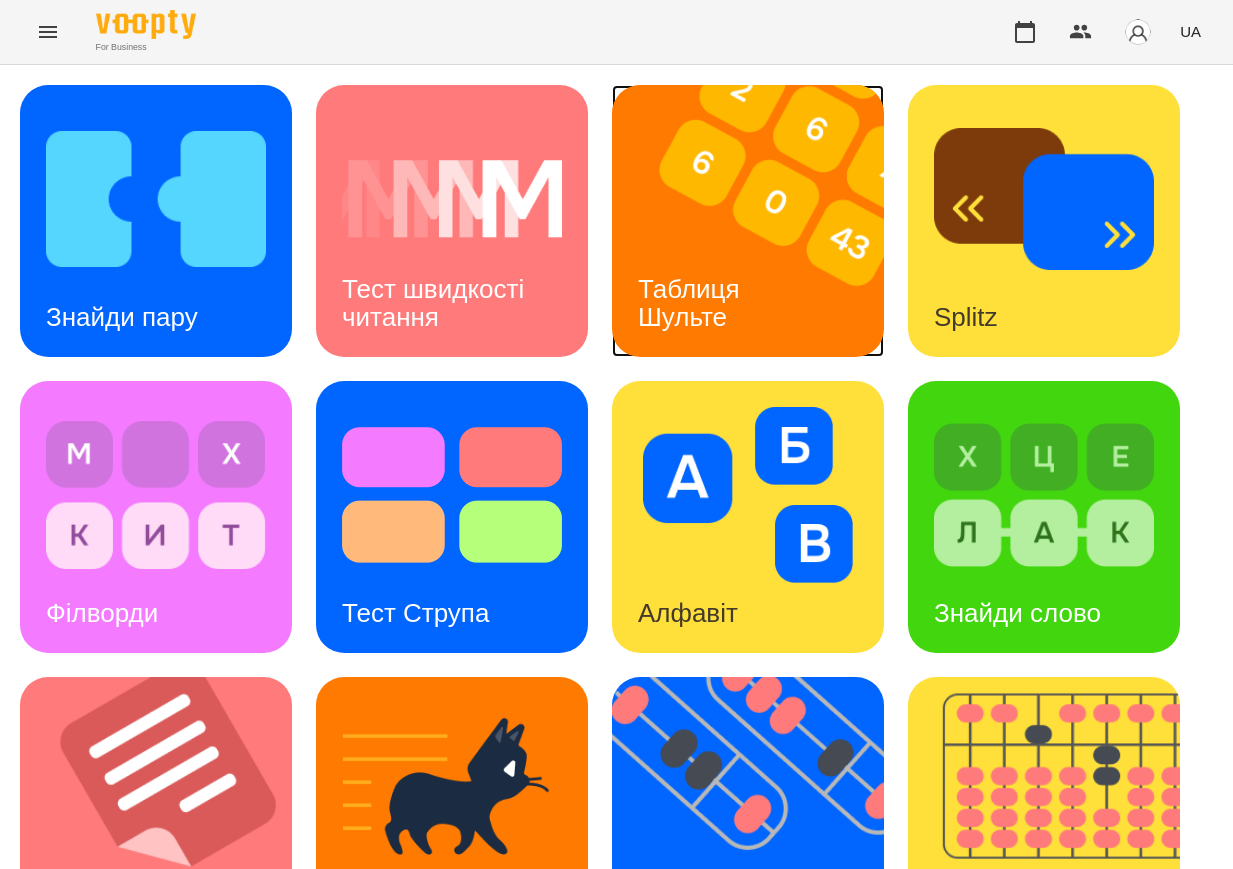 click at bounding box center [760, 221] 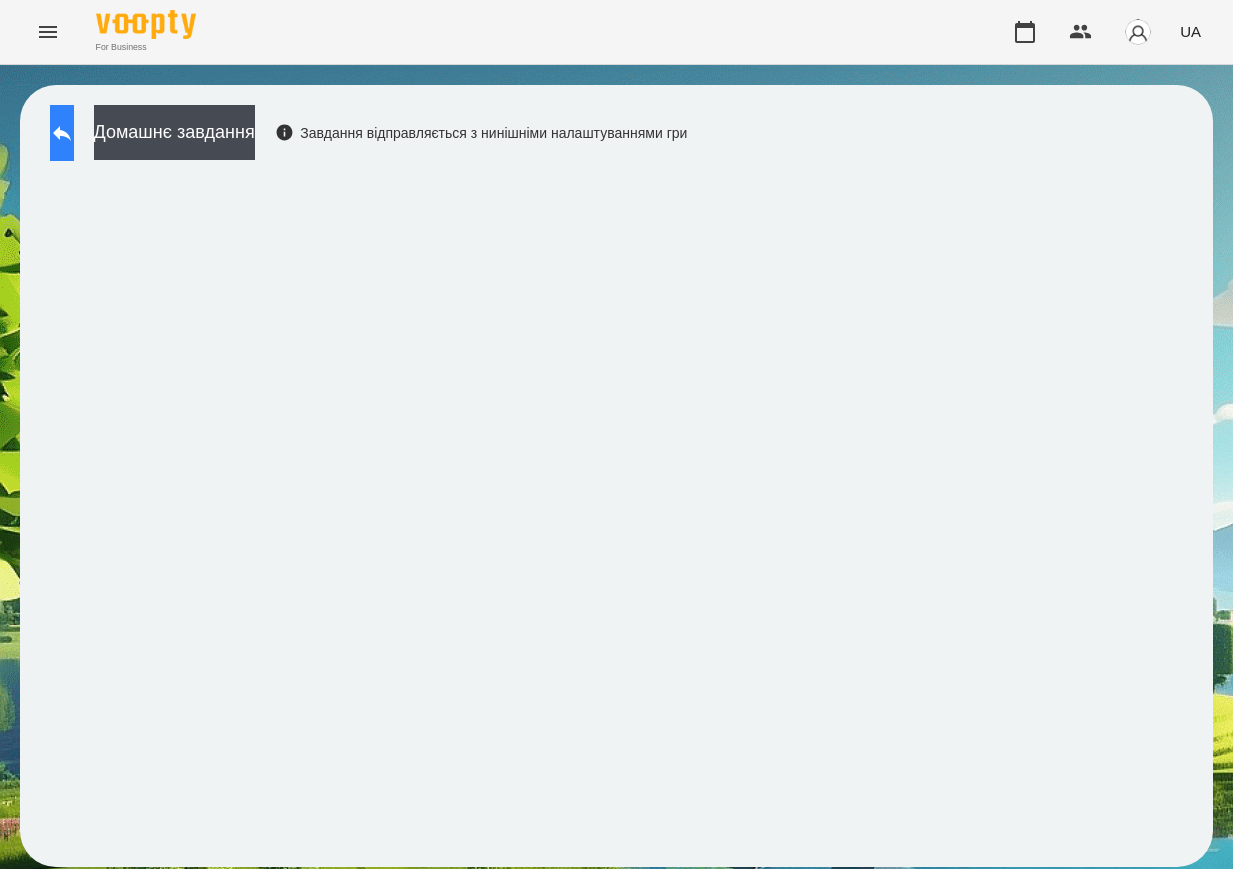 click 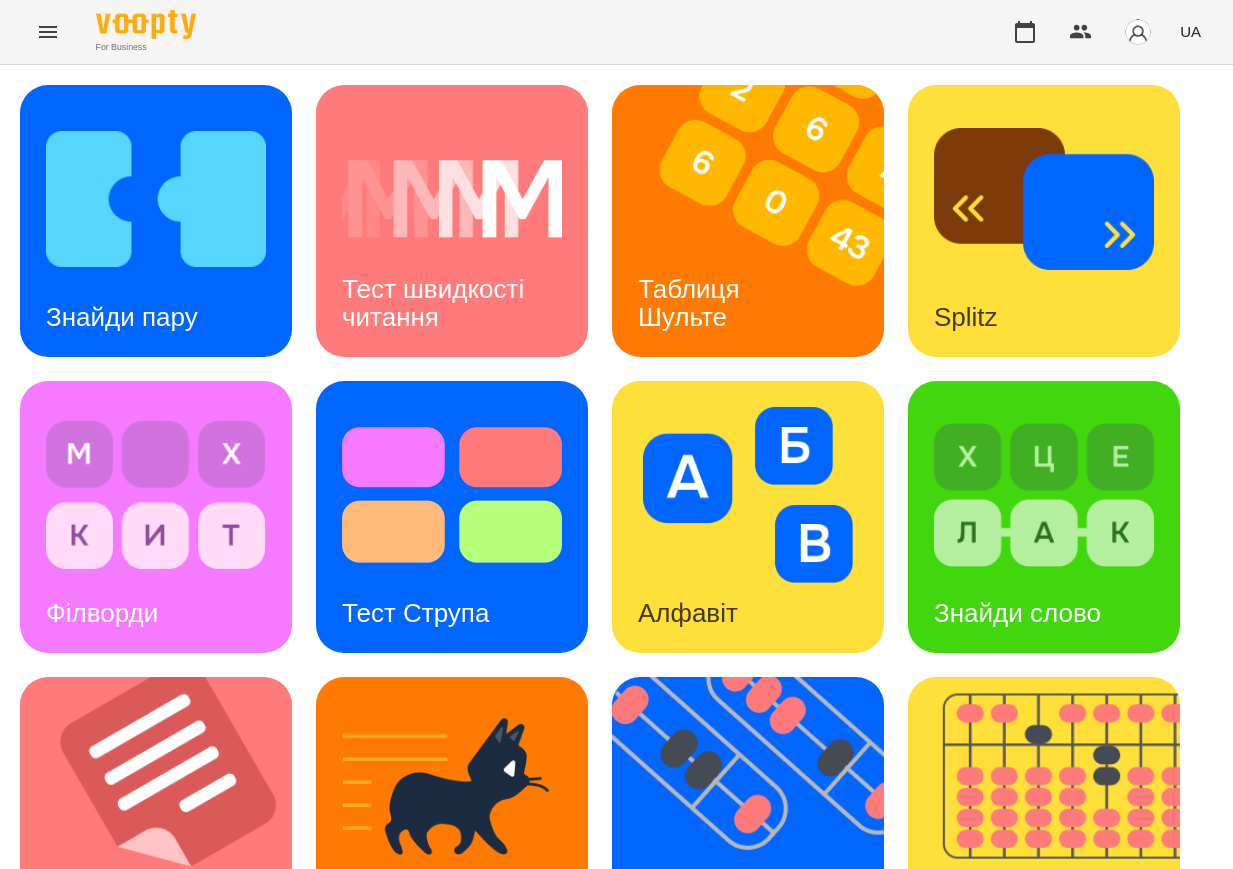 scroll, scrollTop: 500, scrollLeft: 0, axis: vertical 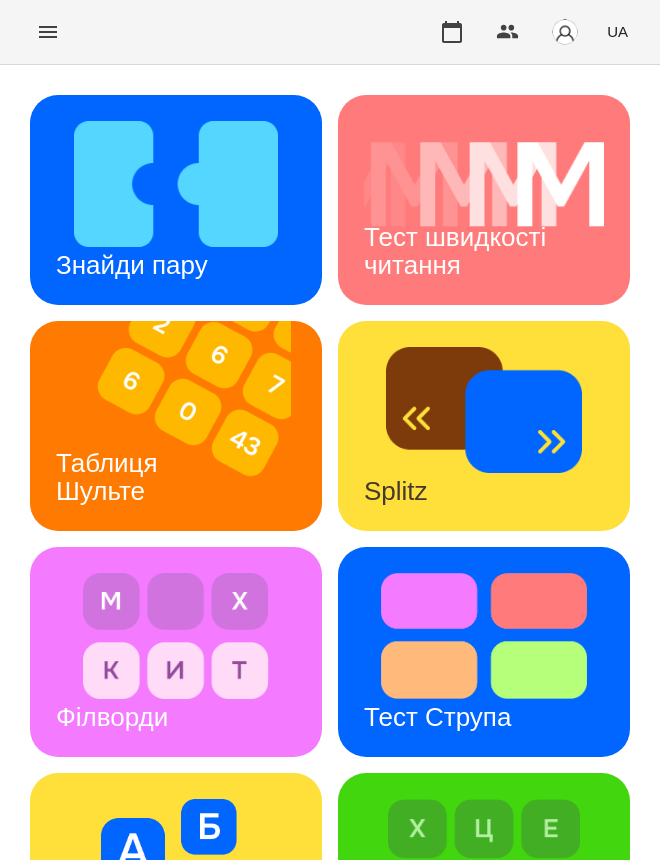 click on "Абакус" at bounding box center (405, 1395) 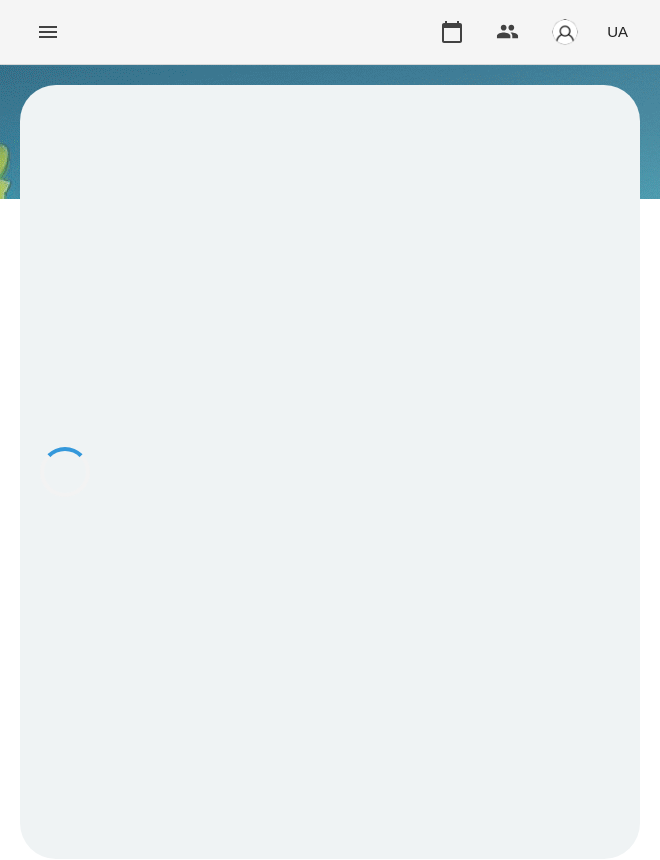 scroll, scrollTop: 0, scrollLeft: 0, axis: both 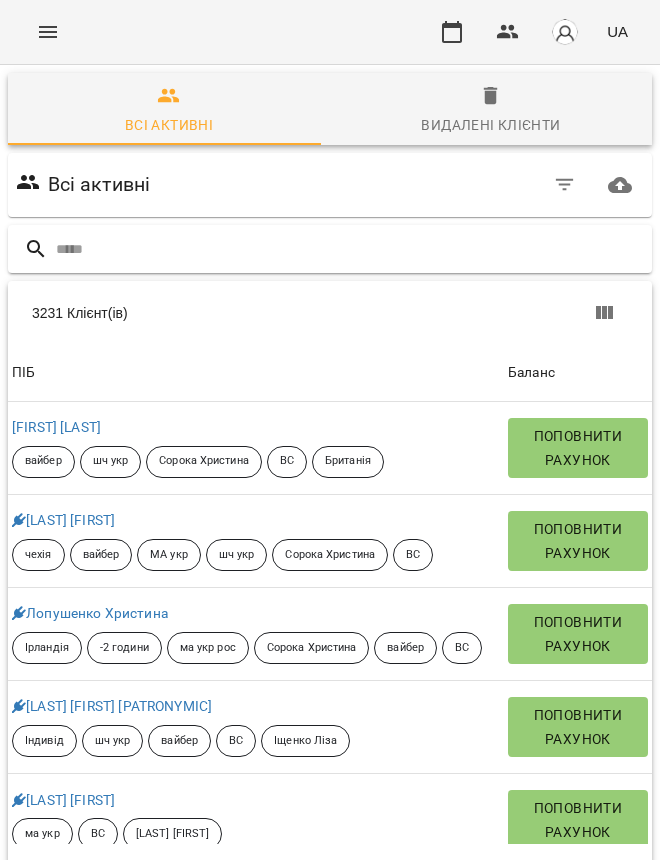 click at bounding box center [350, 249] 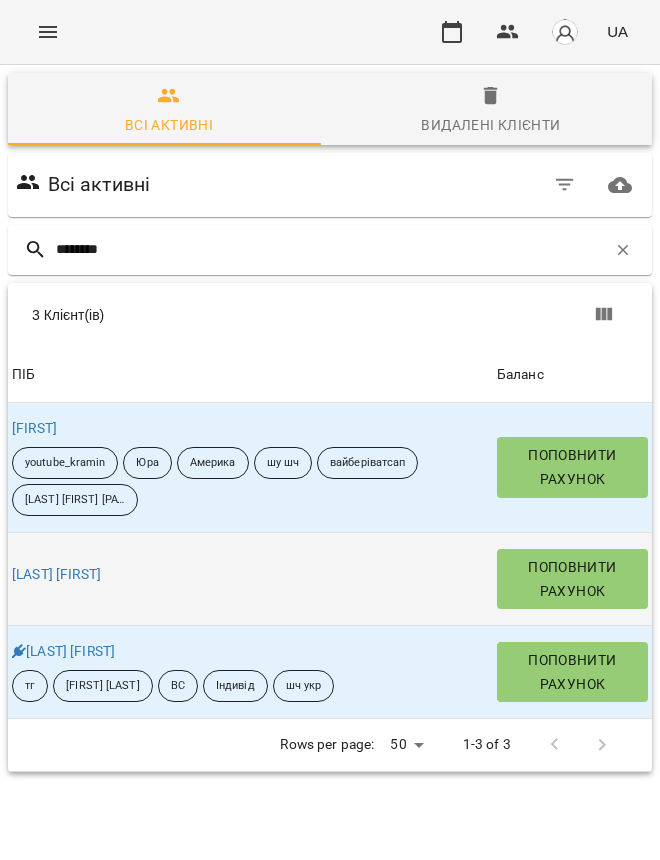 scroll, scrollTop: 0, scrollLeft: 0, axis: both 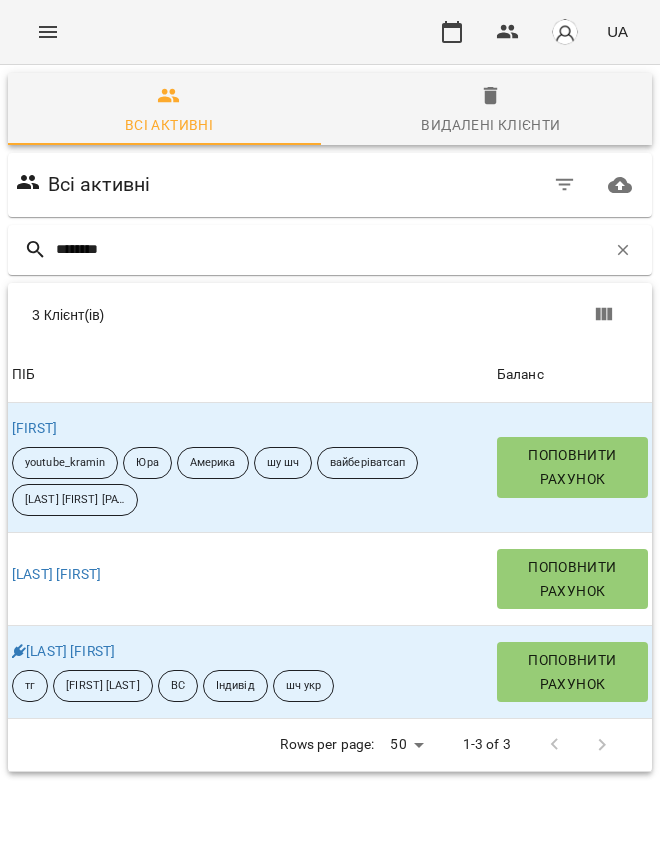 click on "Видалені клієнти" at bounding box center (490, 125) 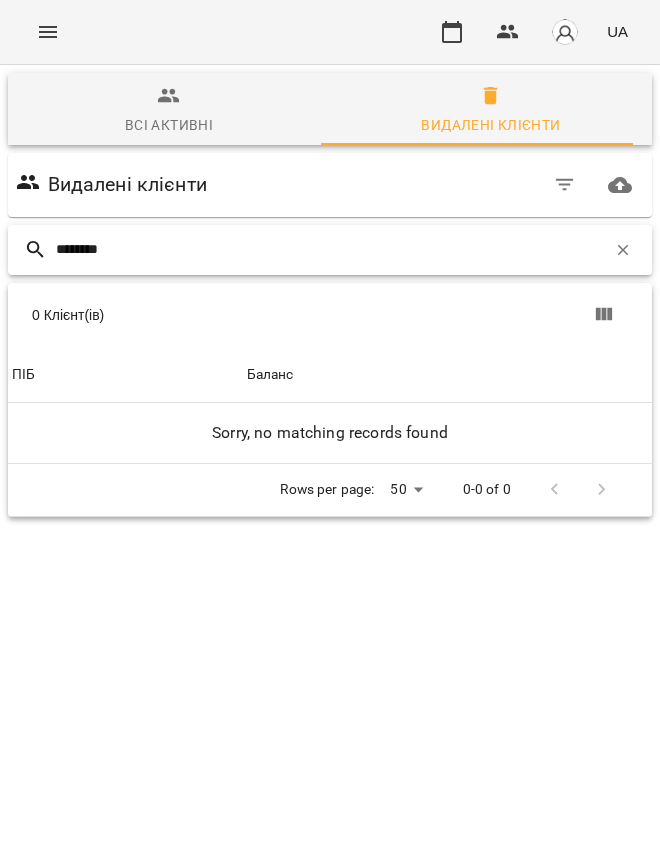 click on "*******" at bounding box center (331, 249) 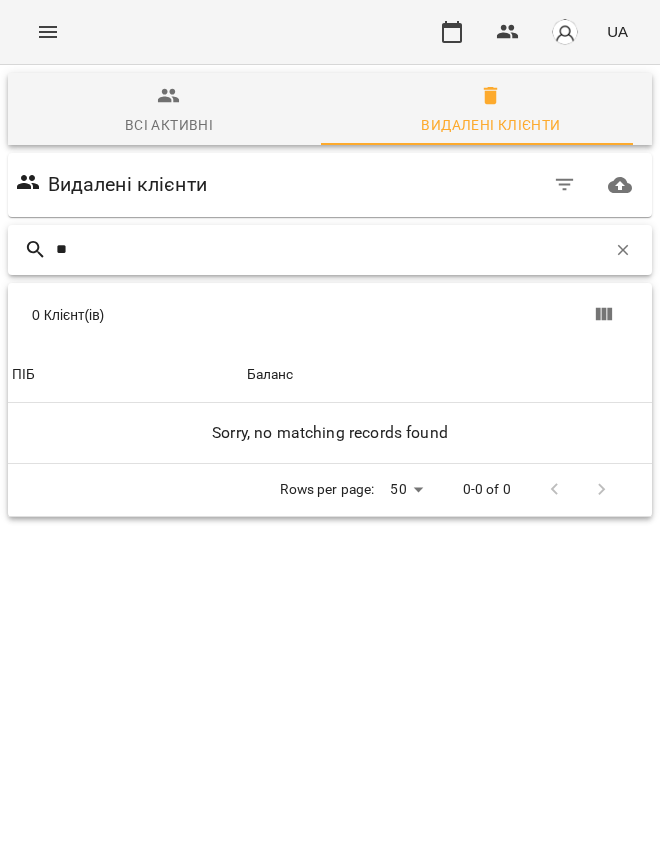 type on "*" 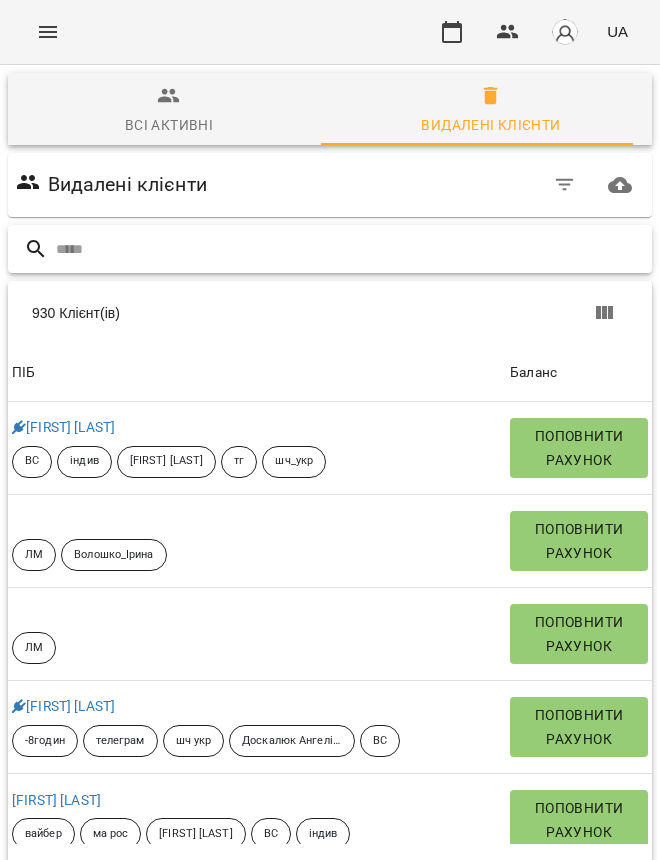 type 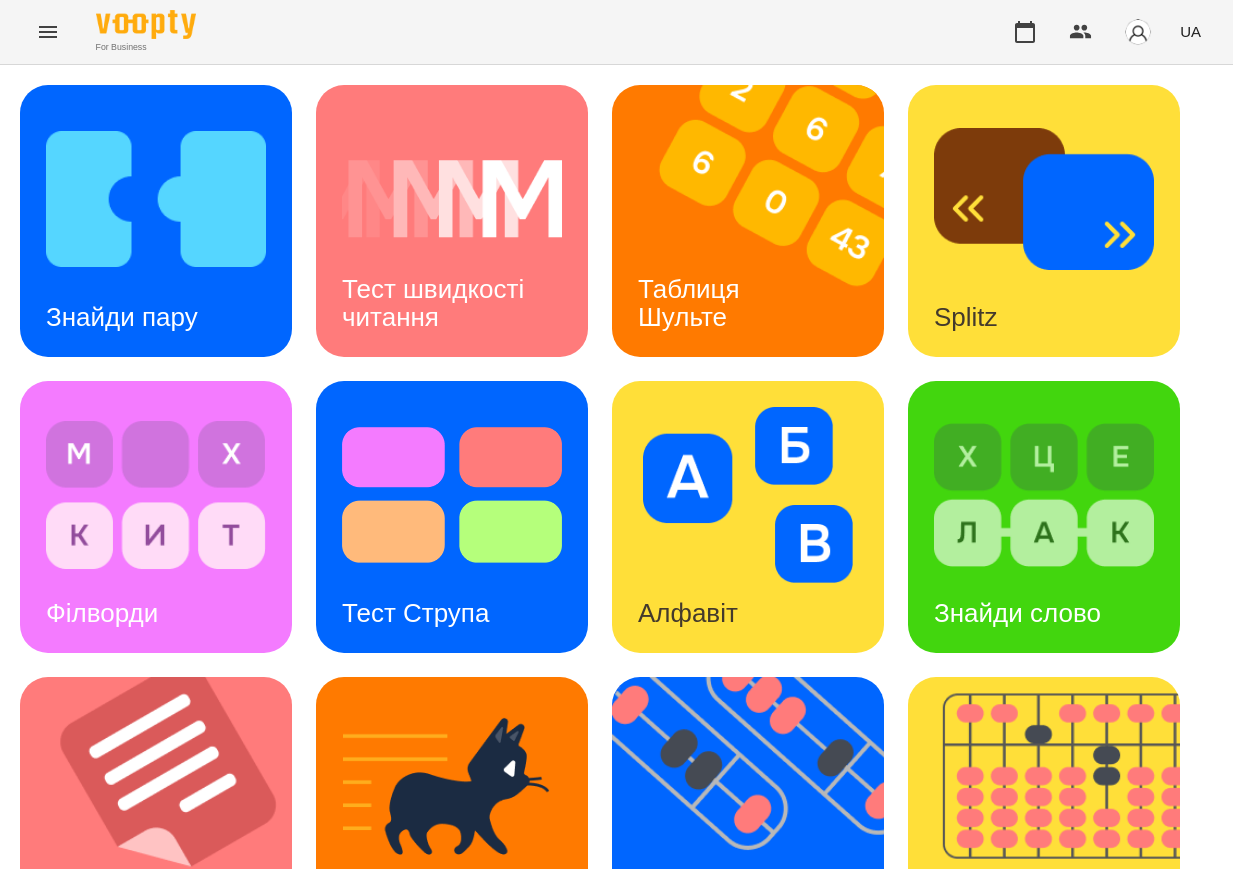 scroll, scrollTop: 0, scrollLeft: 0, axis: both 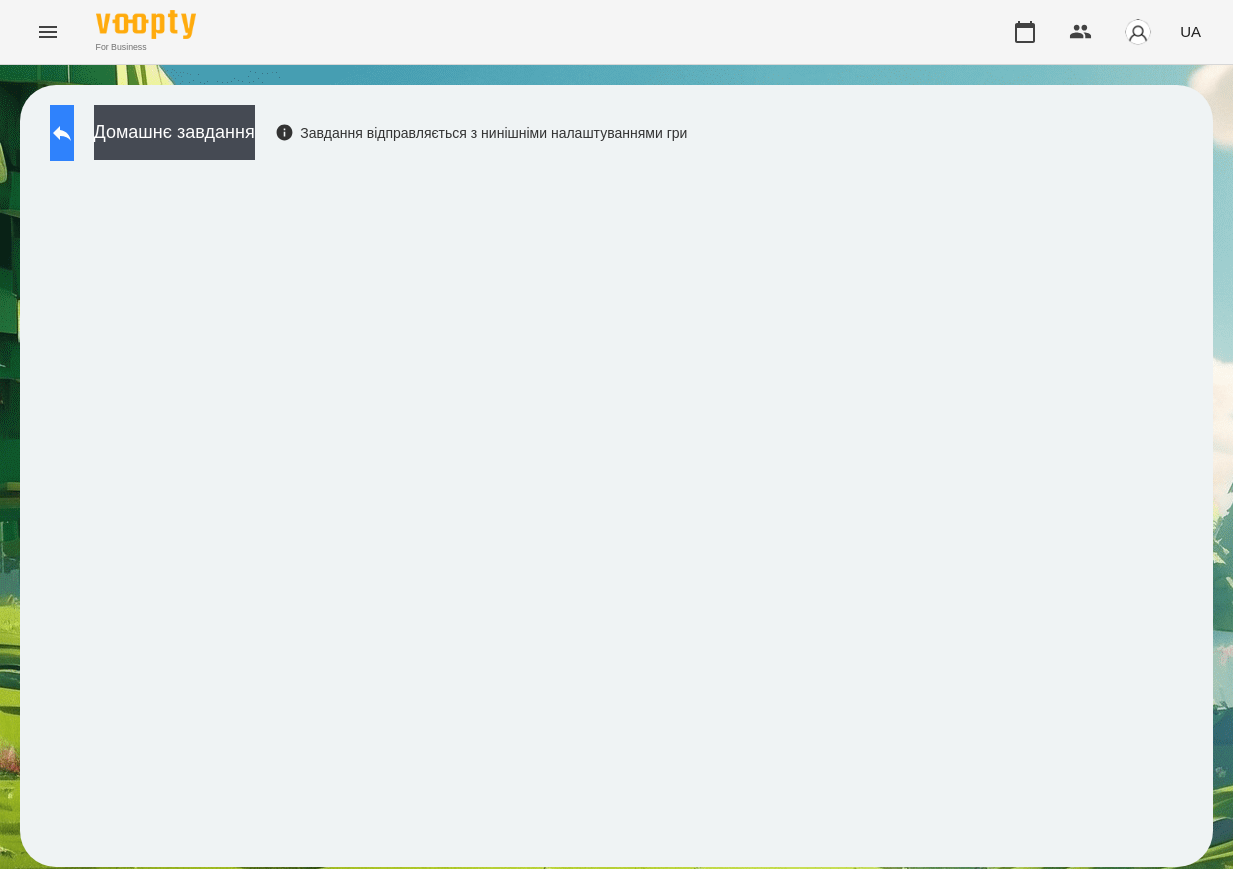 click at bounding box center (62, 133) 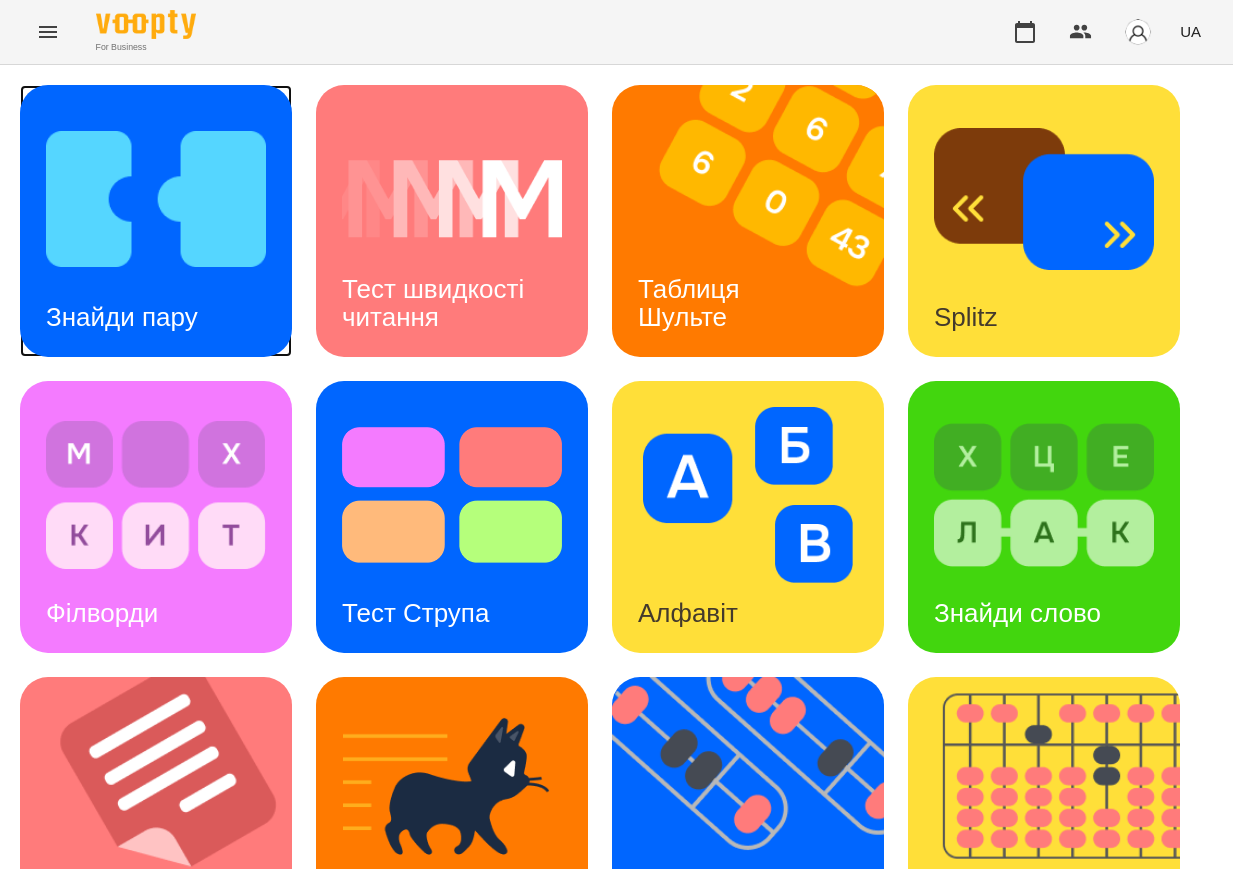 click at bounding box center (156, 199) 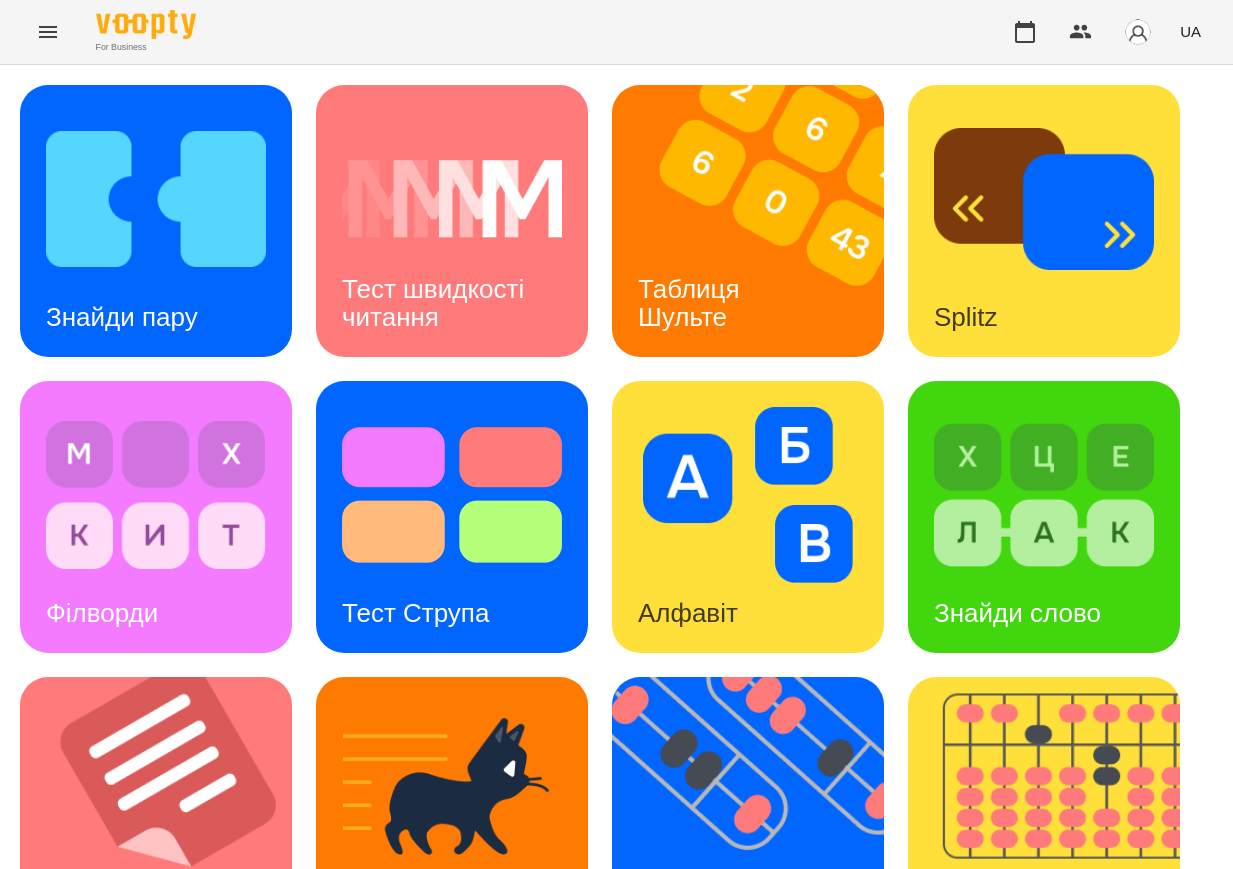 scroll, scrollTop: 0, scrollLeft: 0, axis: both 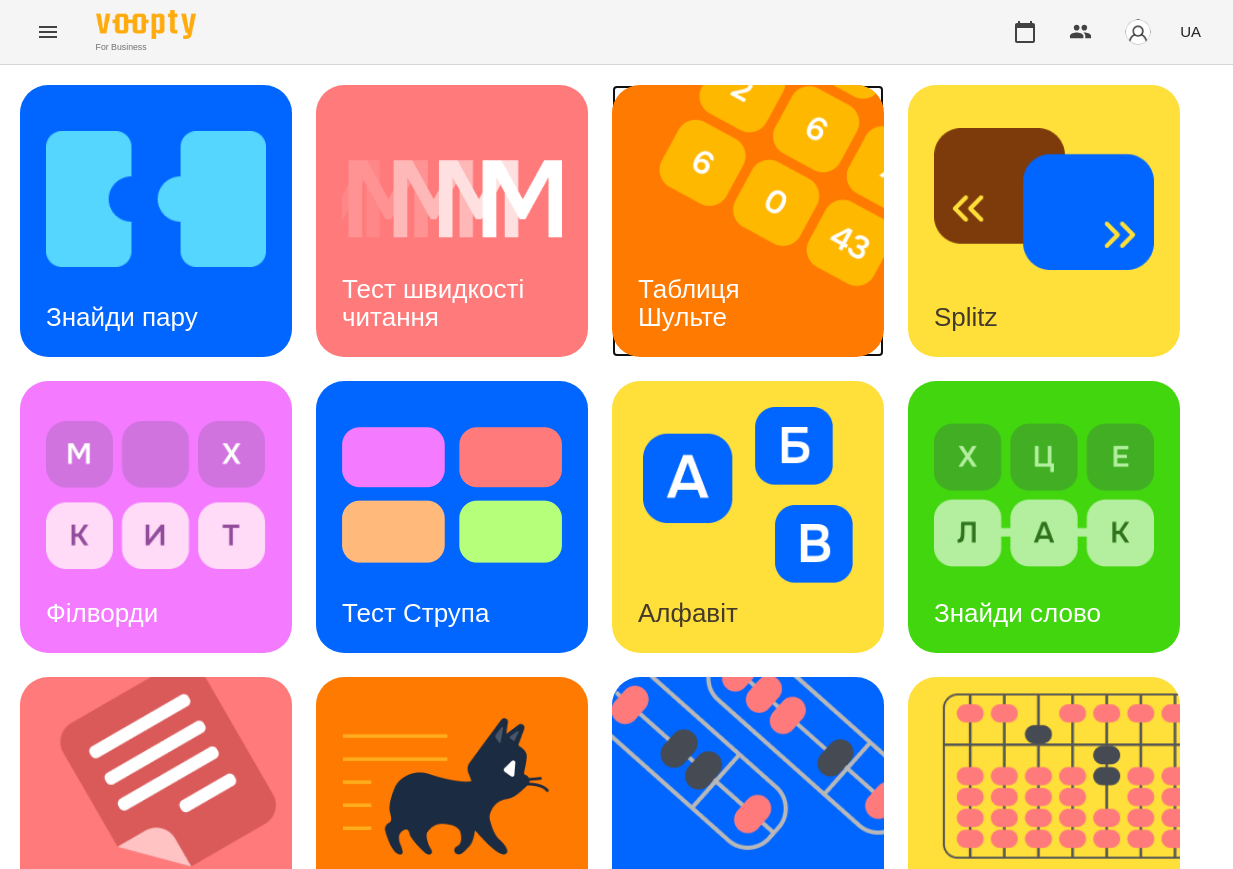 click on "Таблиця
Шульте" at bounding box center (692, 303) 